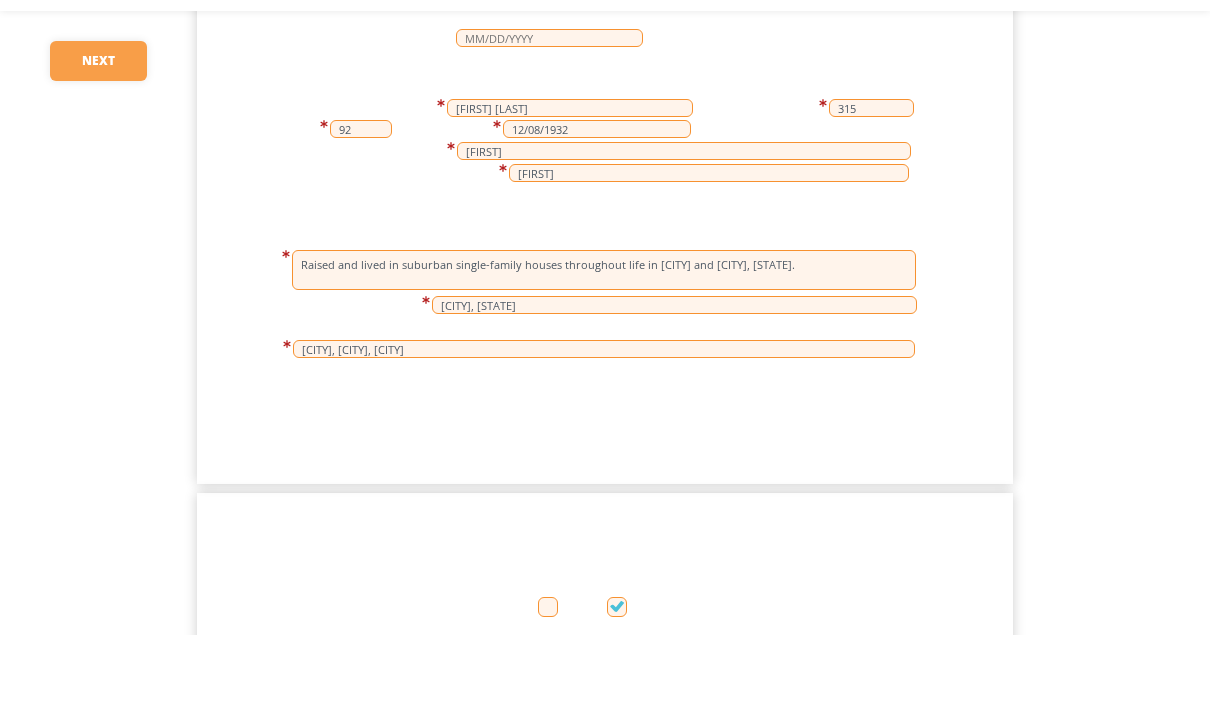 scroll, scrollTop: 655, scrollLeft: 0, axis: vertical 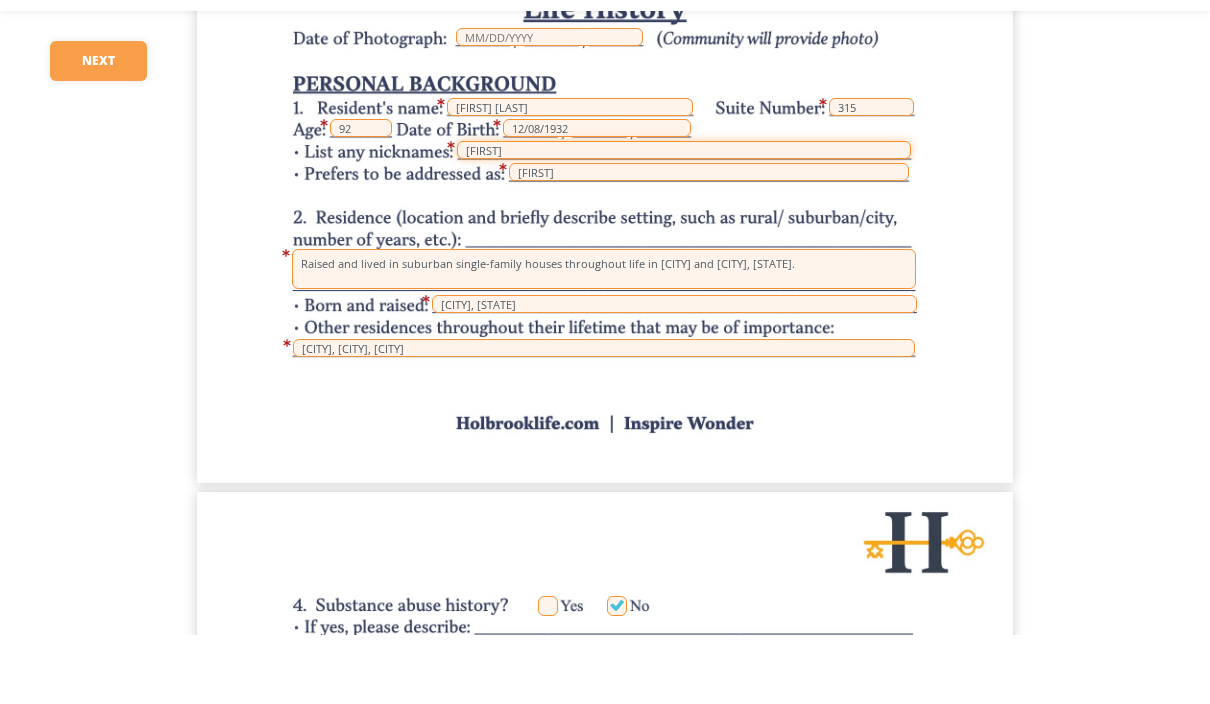 click on "[FIRST]" at bounding box center (684, 219) 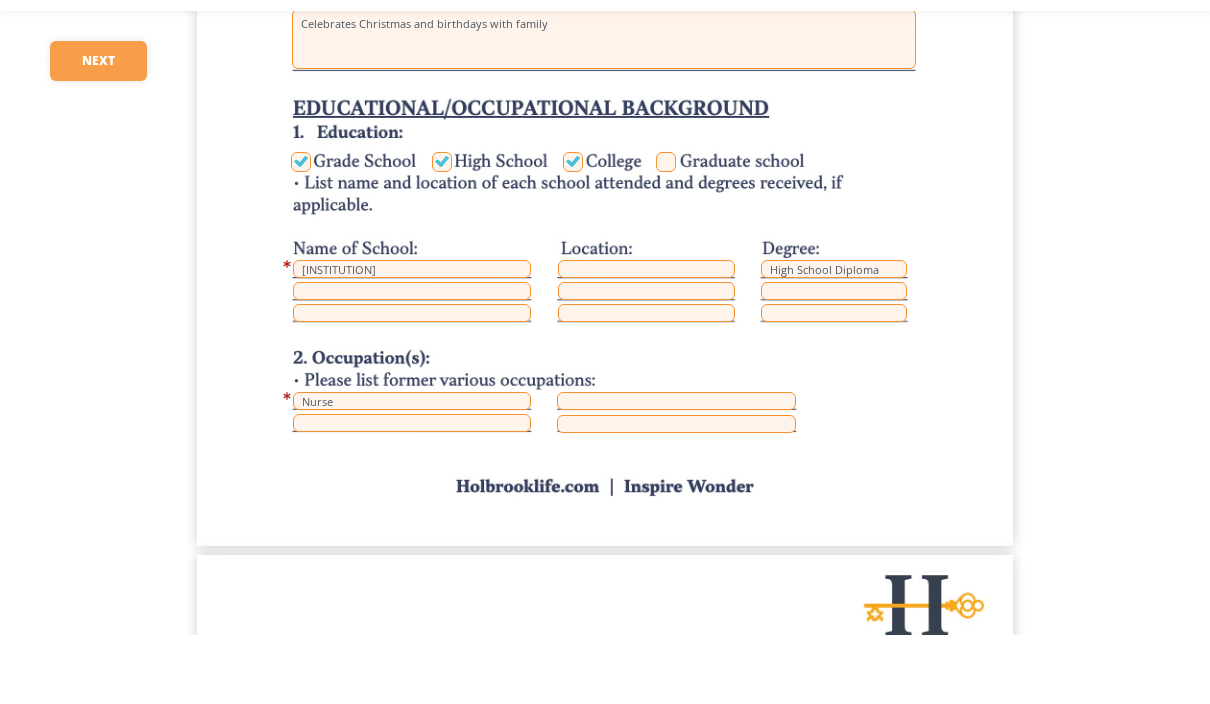 scroll, scrollTop: 2729, scrollLeft: 0, axis: vertical 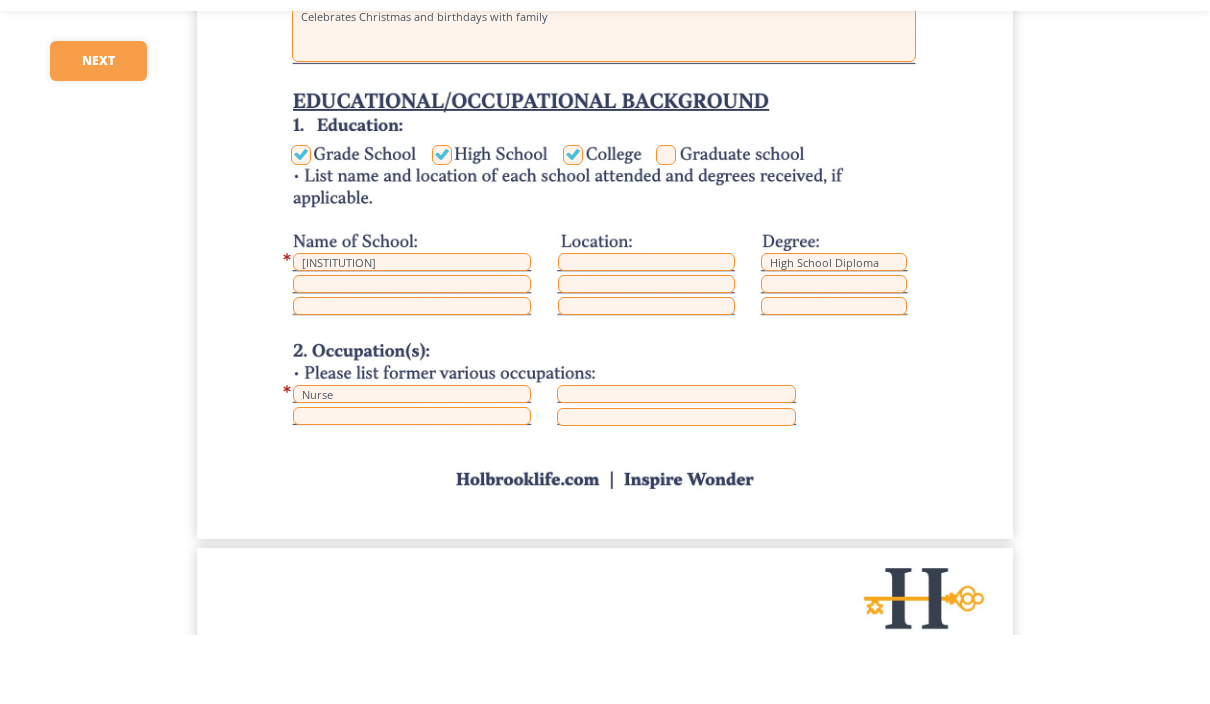 type on "[FIRST], [FIRST]" 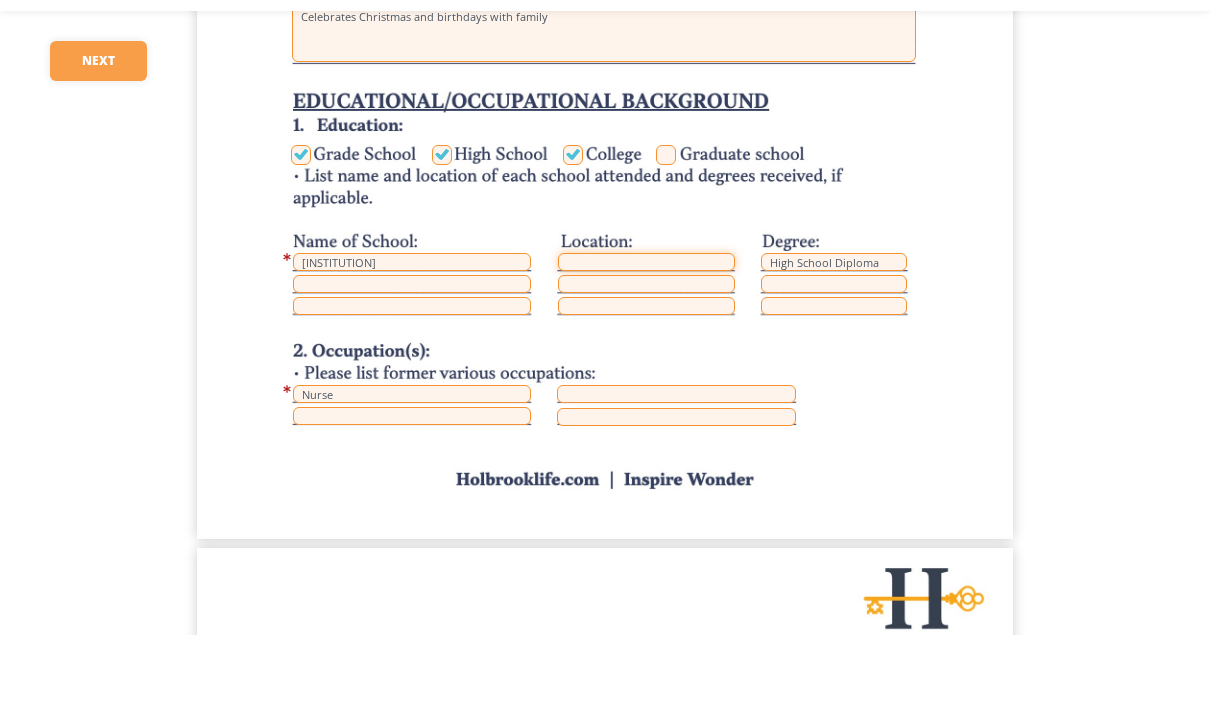 click at bounding box center [646, 331] 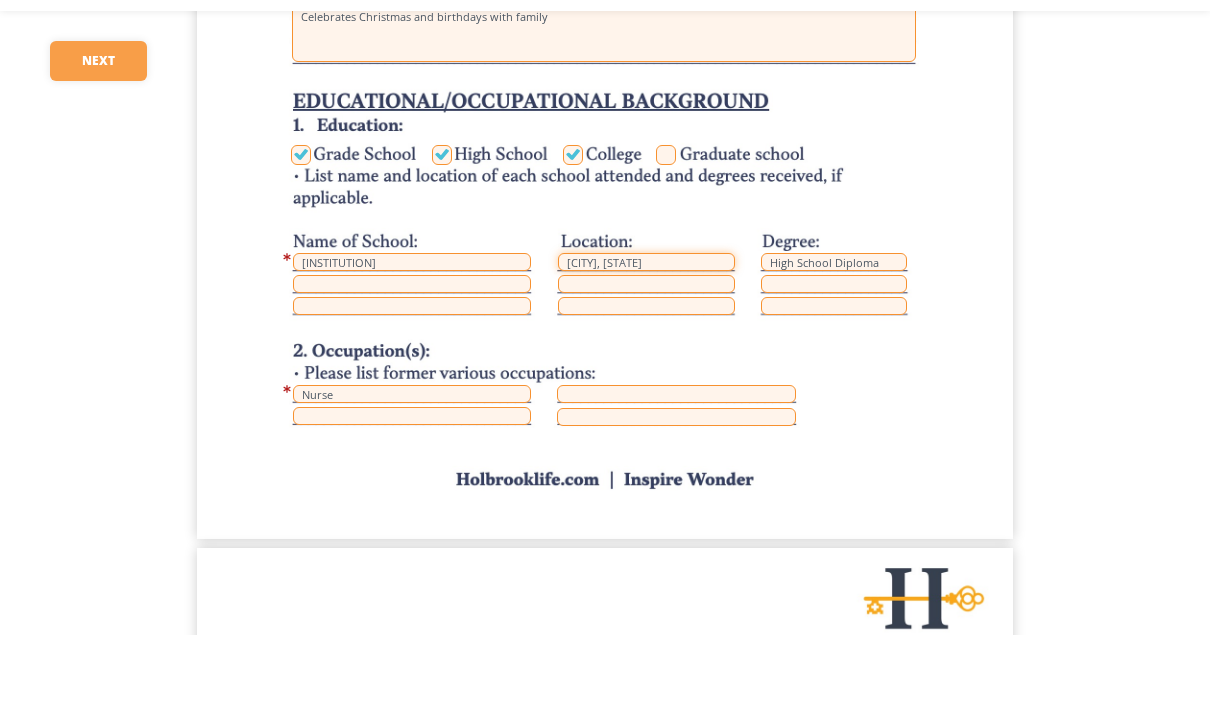 type on "[CITY], [STATE]" 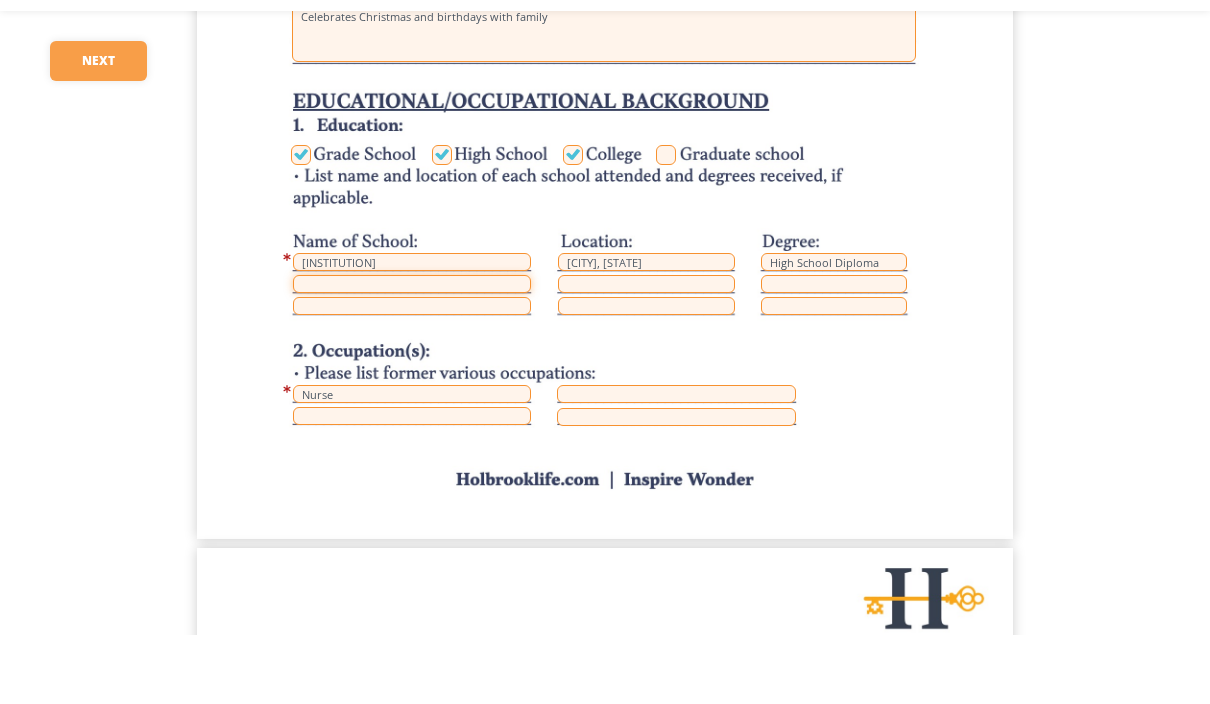 click at bounding box center (412, 353) 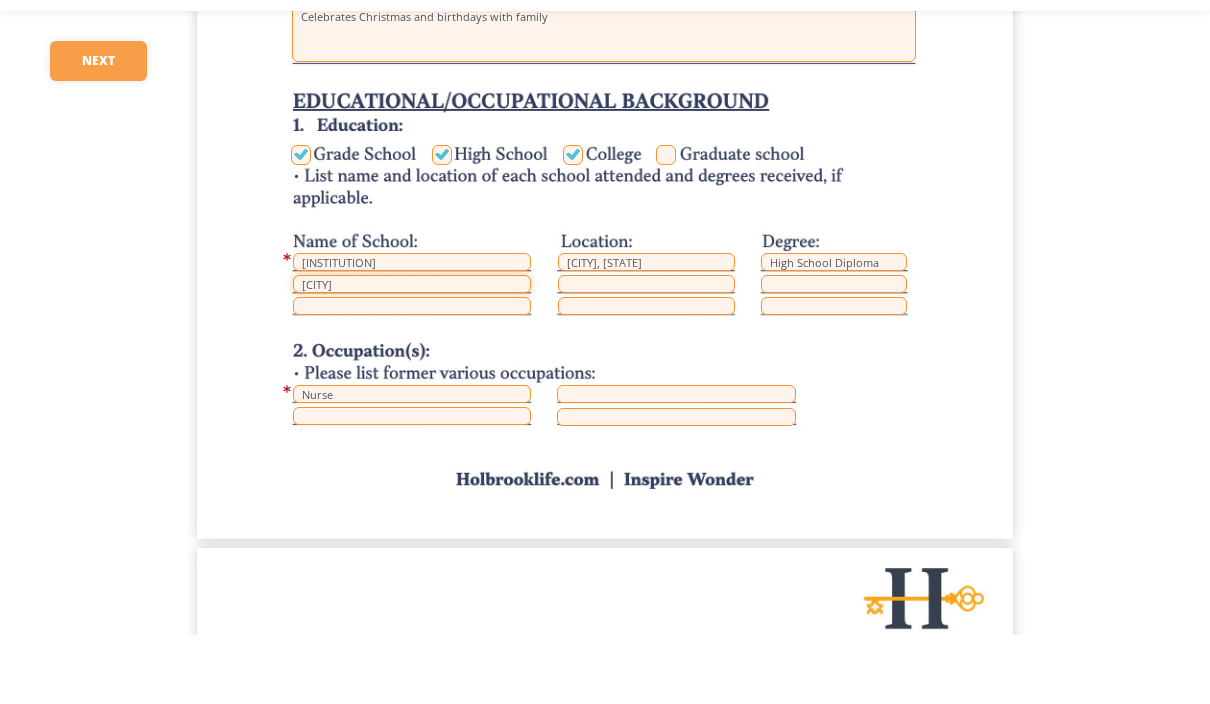 type on "[CITY]" 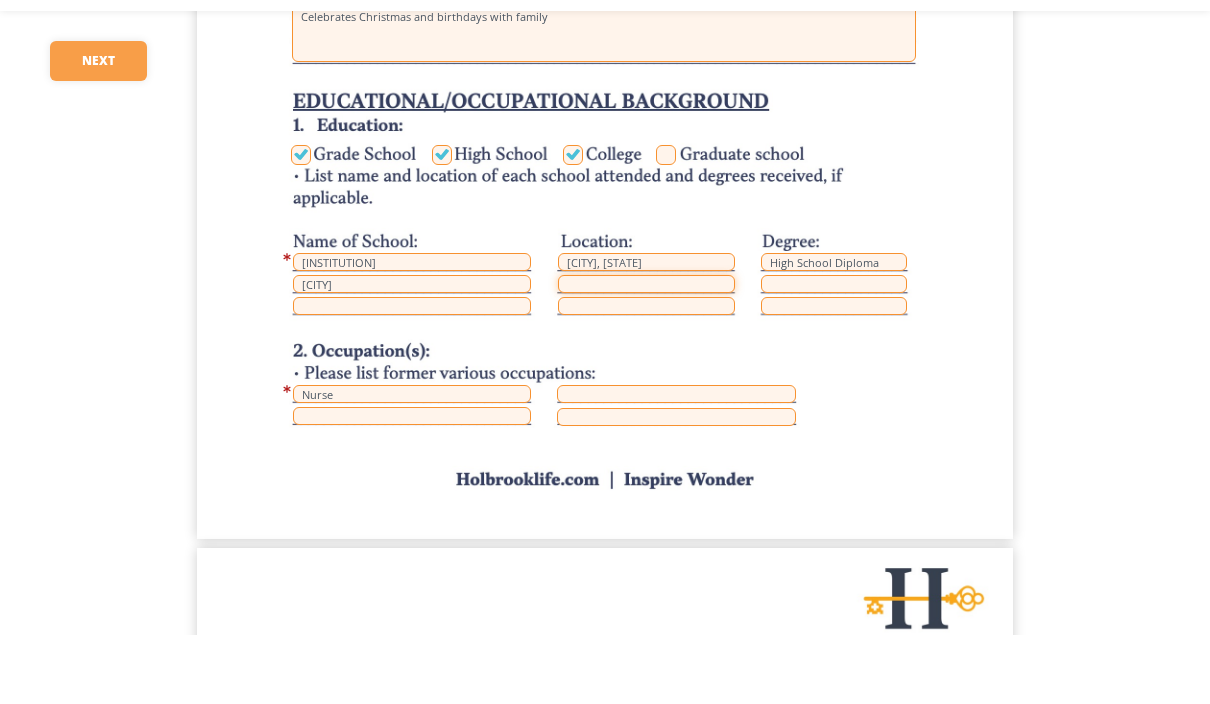 click at bounding box center [646, 353] 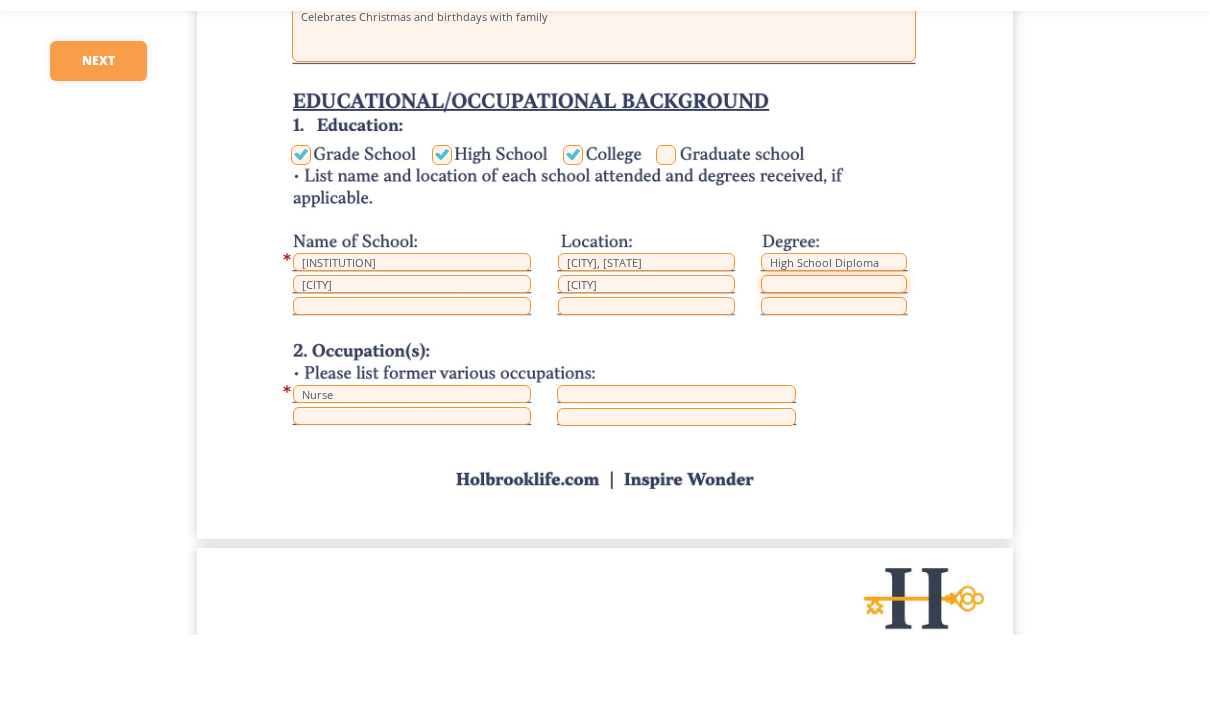 click at bounding box center (834, 353) 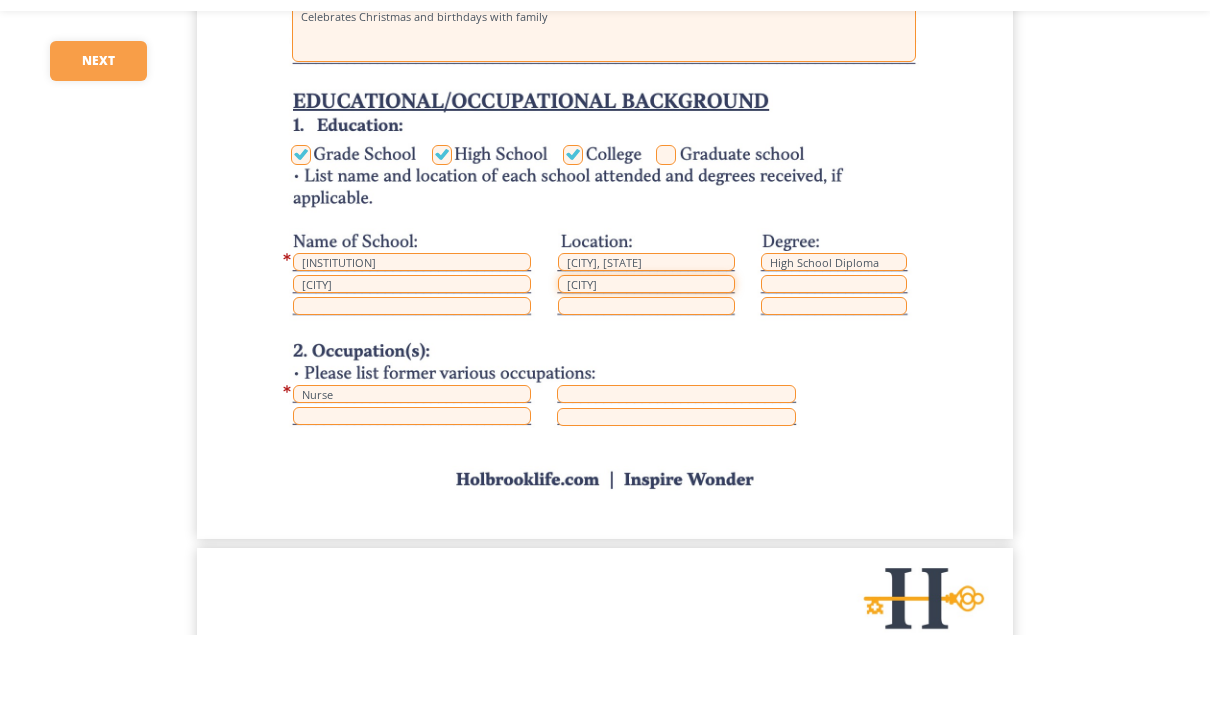 click on "[CITY]" at bounding box center [646, 353] 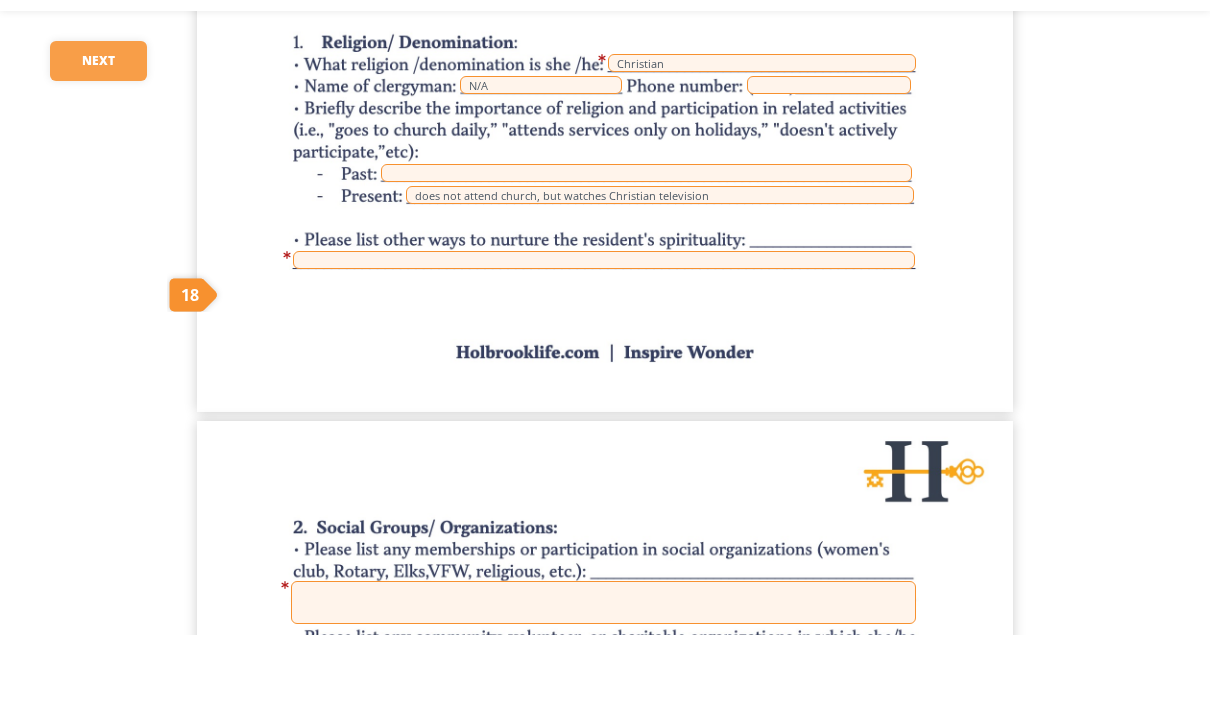 scroll, scrollTop: 3966, scrollLeft: 0, axis: vertical 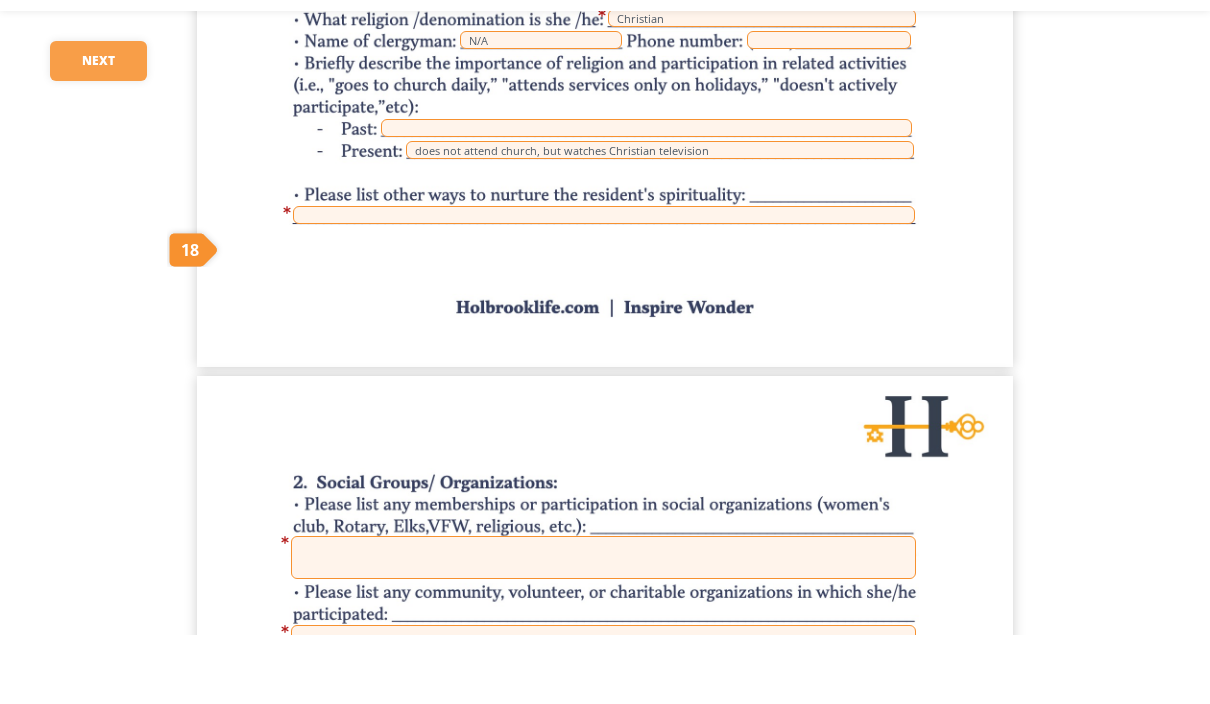 type on "[CITY], [STATE]" 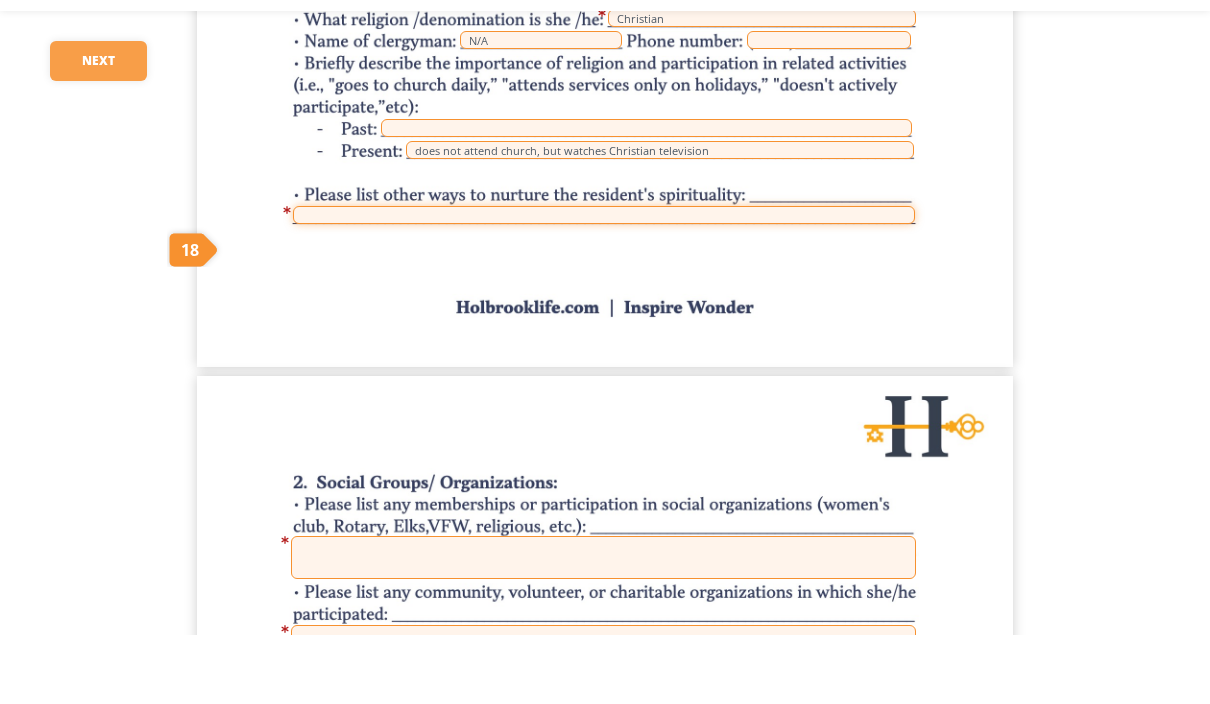 click at bounding box center (604, 284) 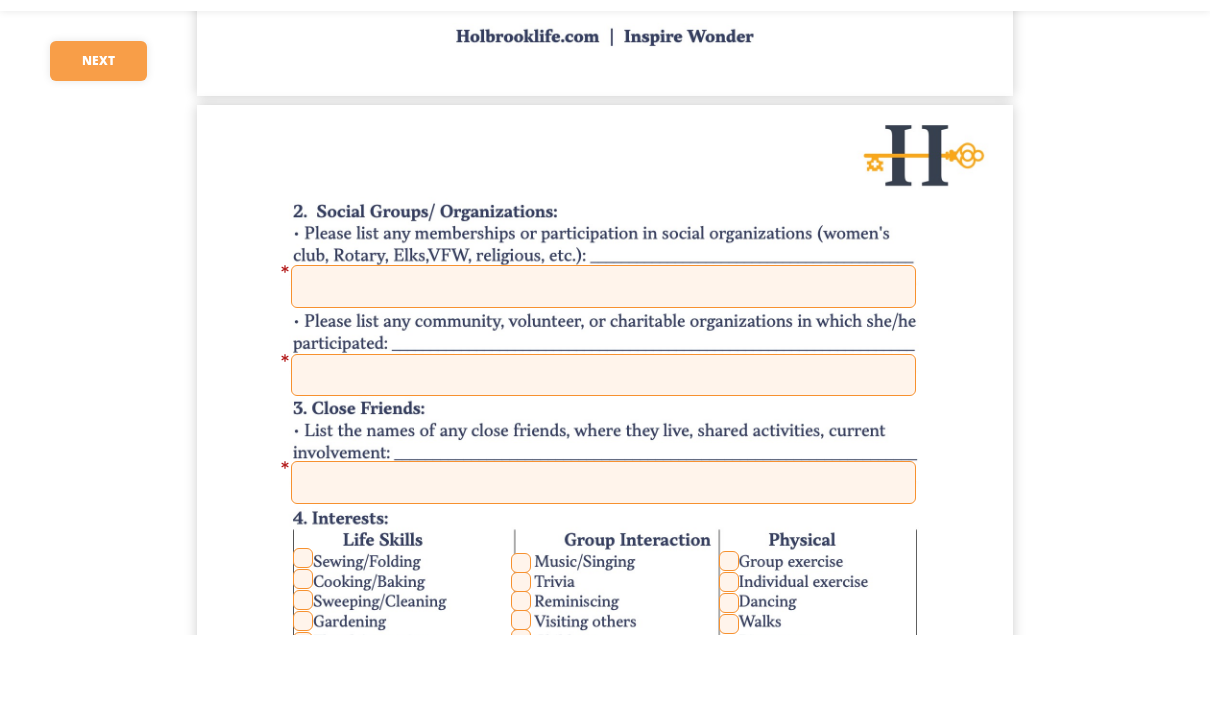 scroll, scrollTop: 4247, scrollLeft: 0, axis: vertical 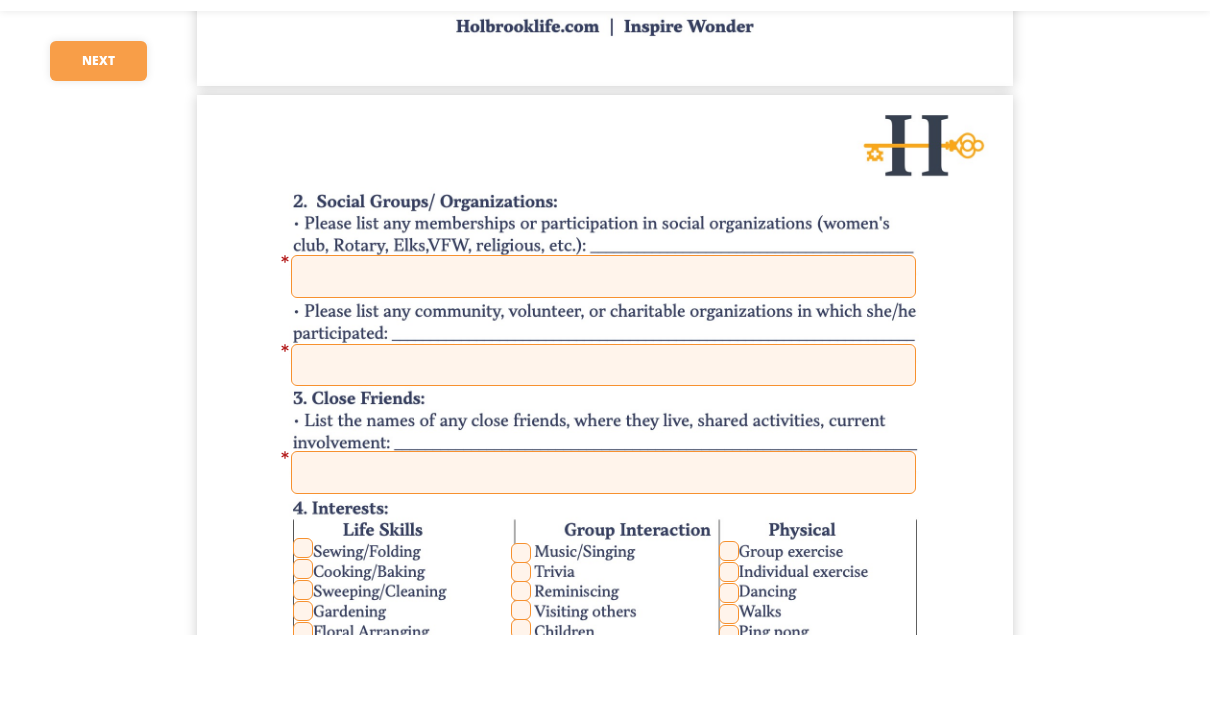 type on "Watches TBN, Daystar, and other Christian television channels and programs" 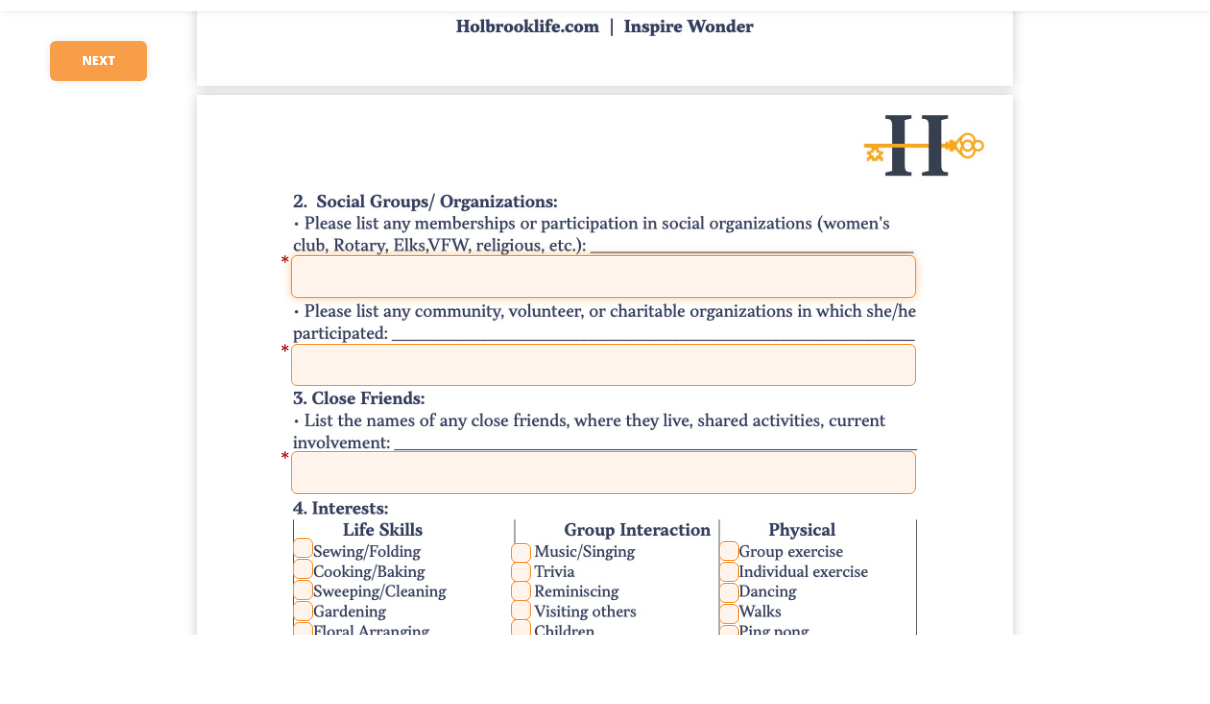 click at bounding box center (603, 345) 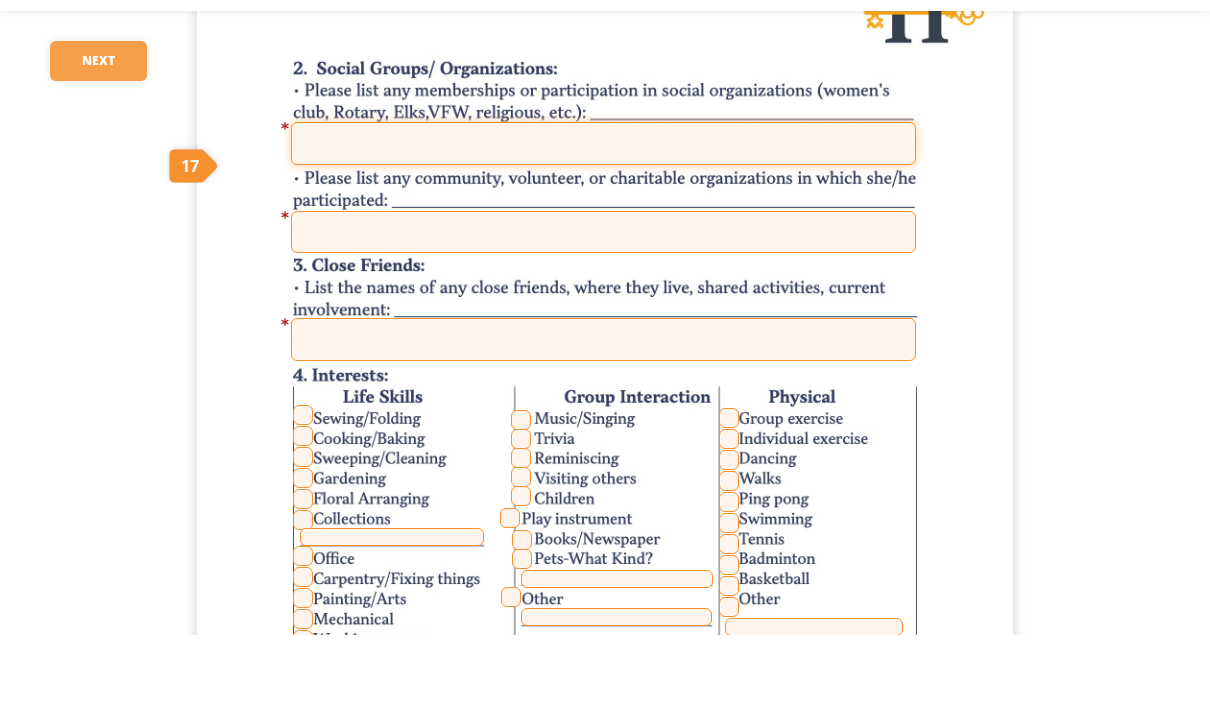 scroll, scrollTop: 4385, scrollLeft: 0, axis: vertical 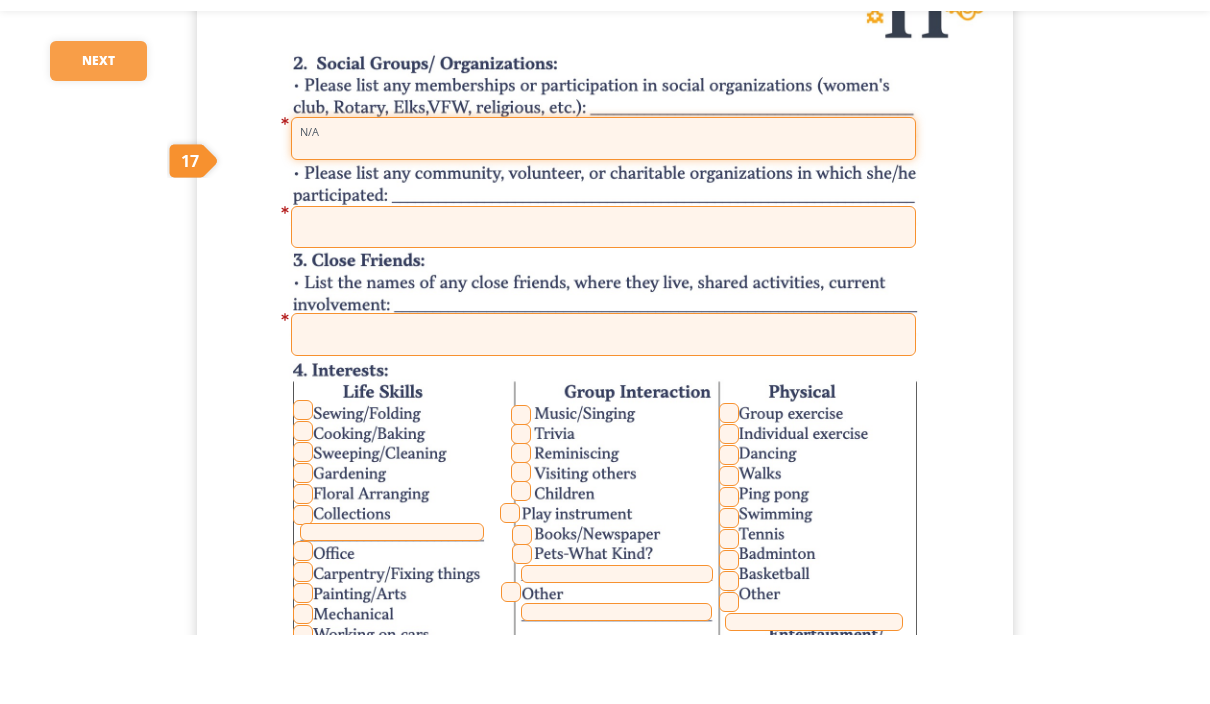type on "N/A" 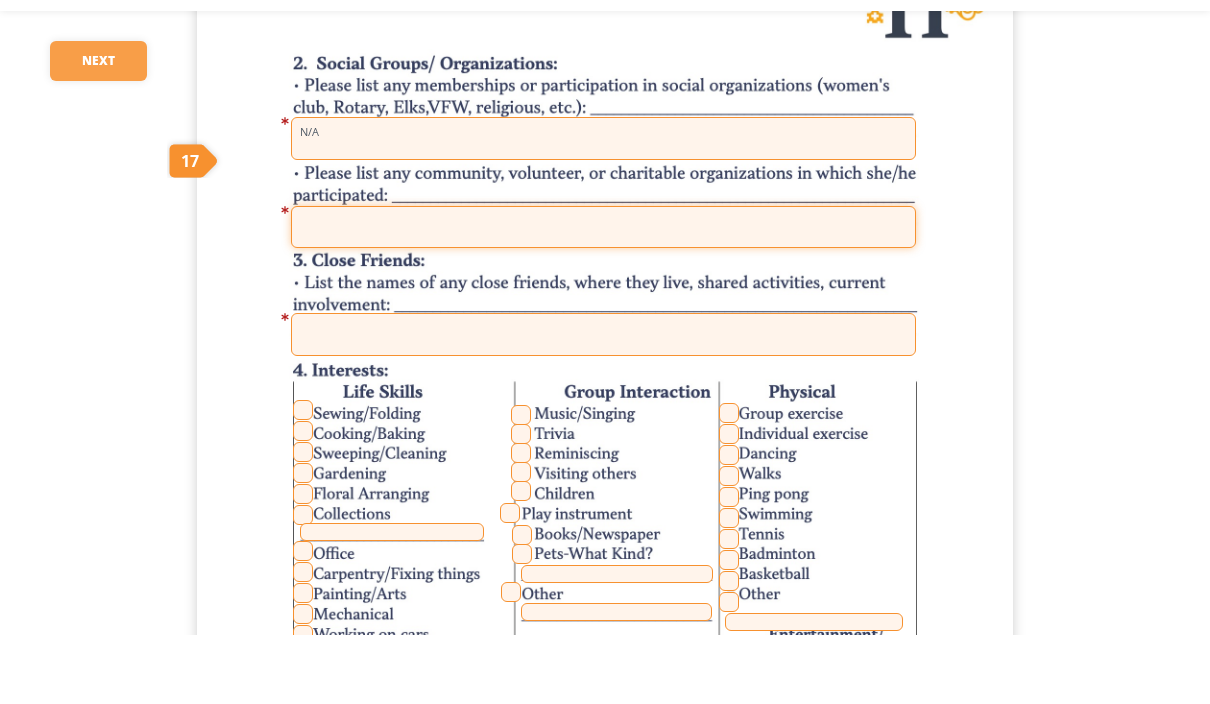 click at bounding box center [603, 296] 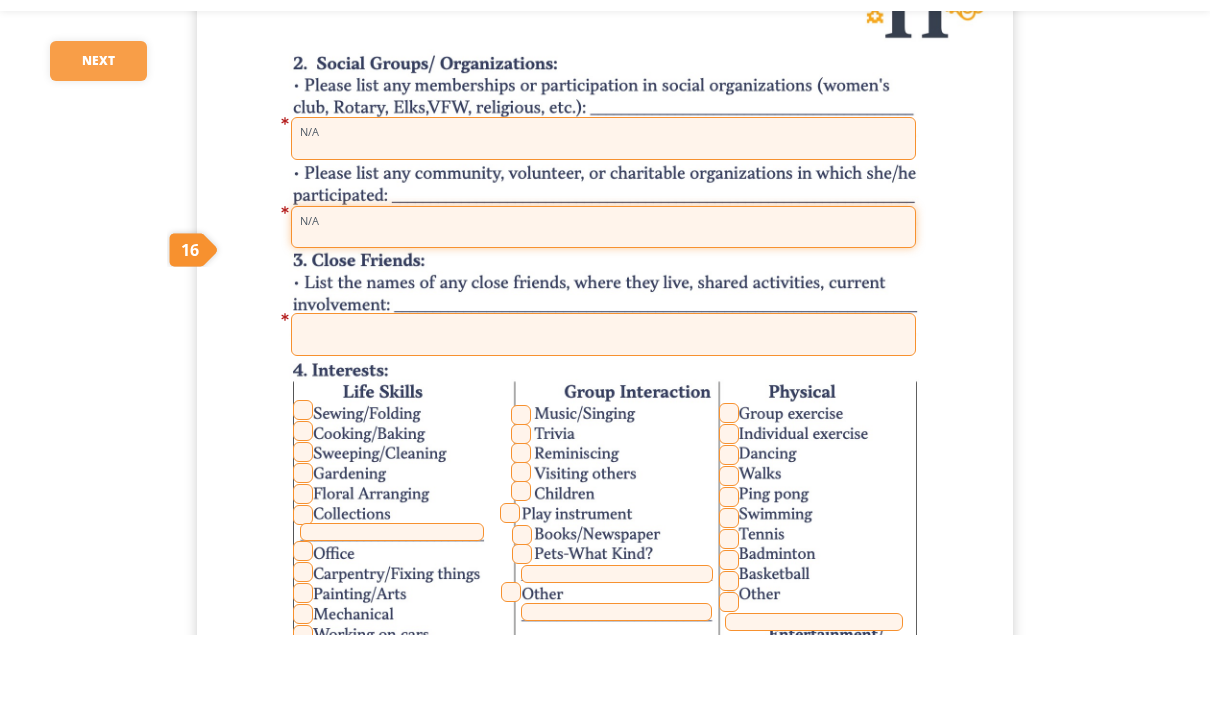 type on "N/A" 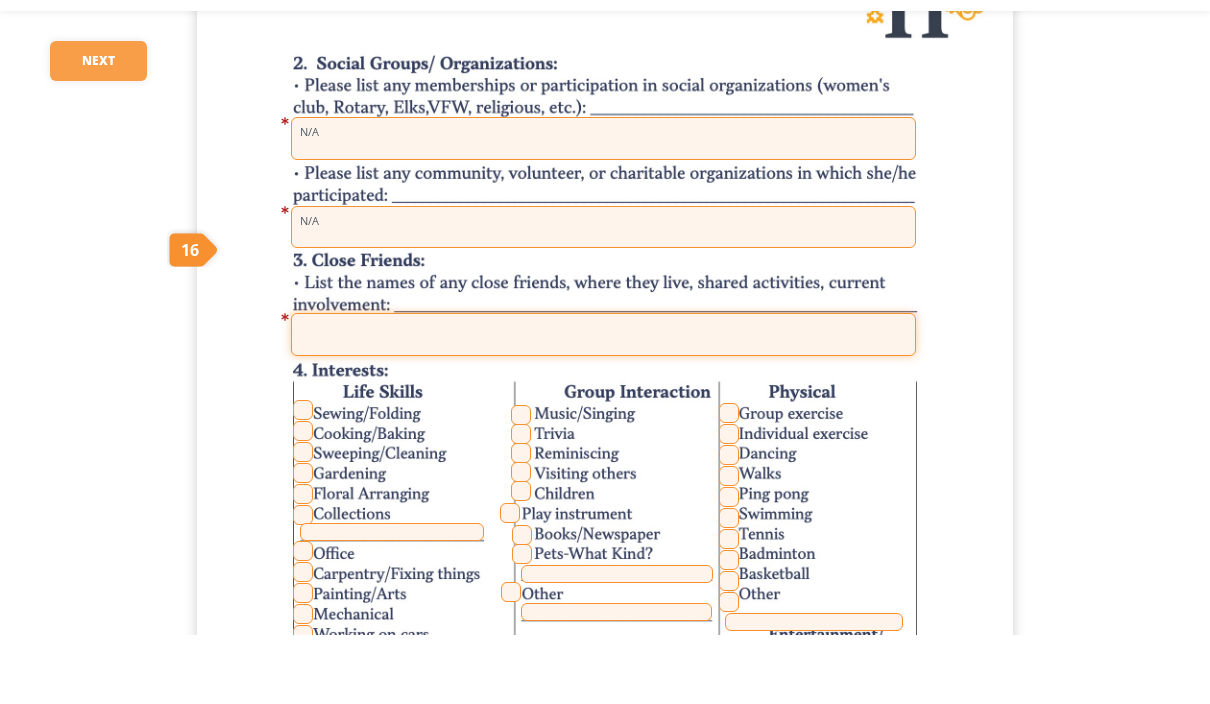 click at bounding box center [603, 403] 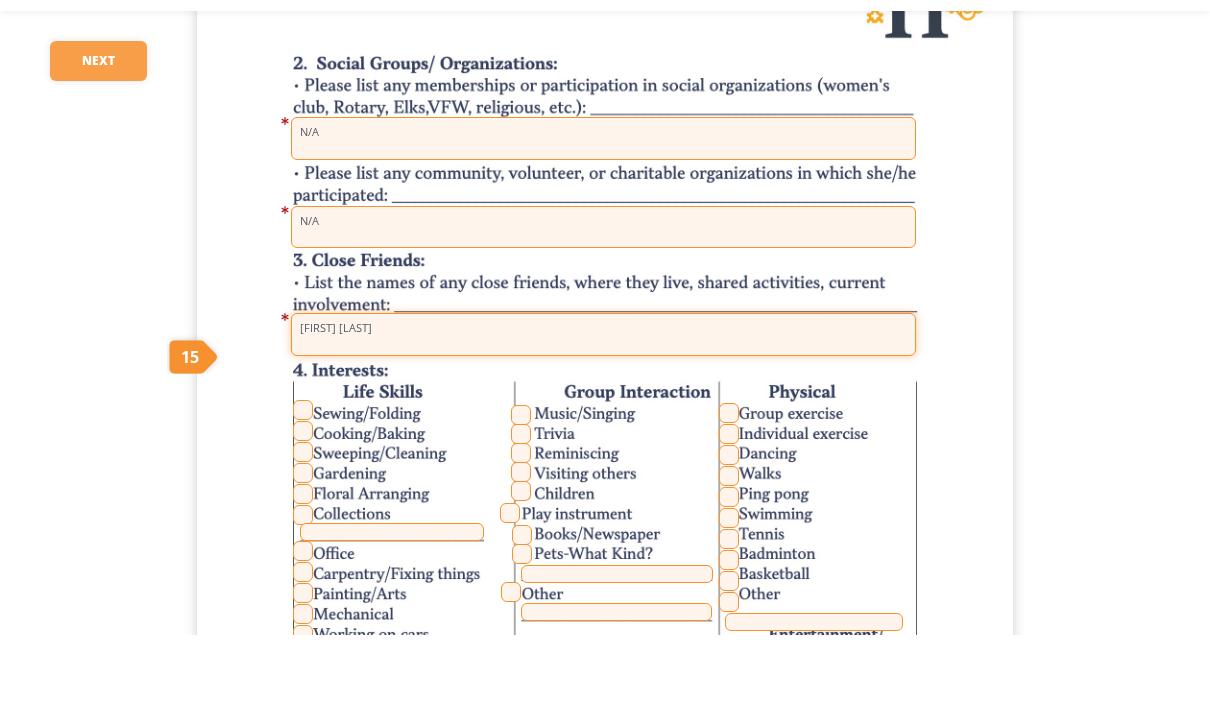 type on "[FIRST] [LAST]" 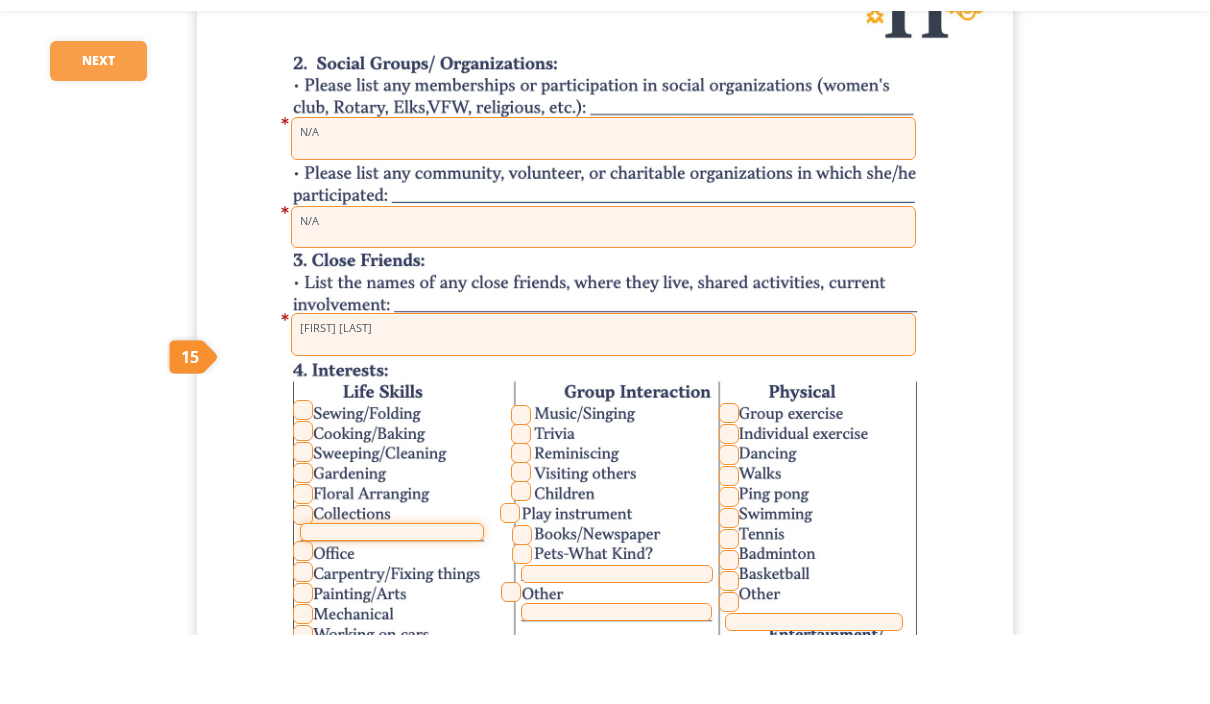 click at bounding box center [392, 601] 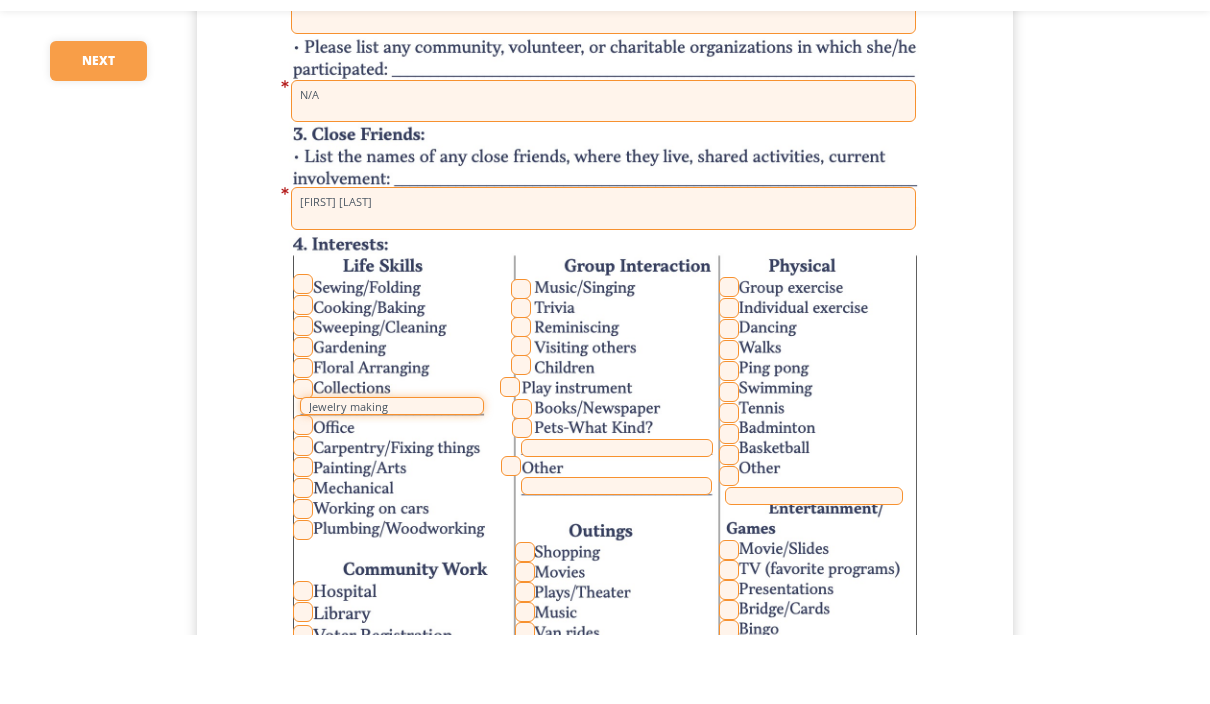 scroll, scrollTop: 4511, scrollLeft: 0, axis: vertical 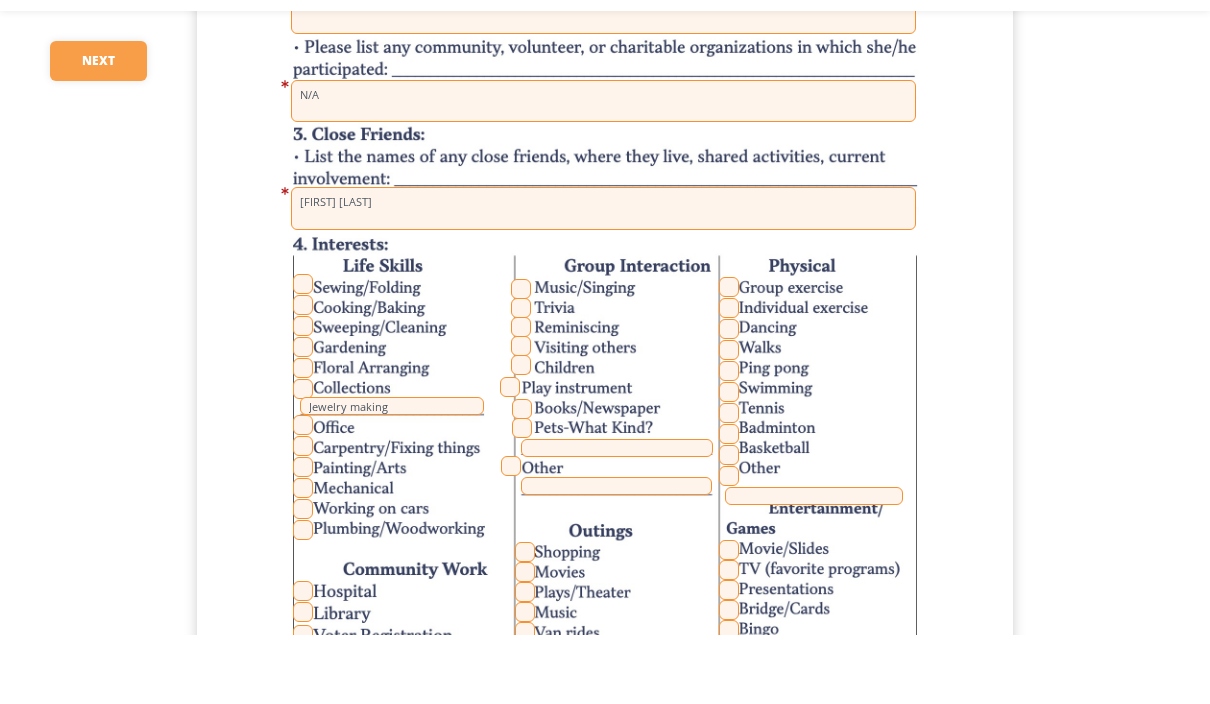 click at bounding box center [521, 358] 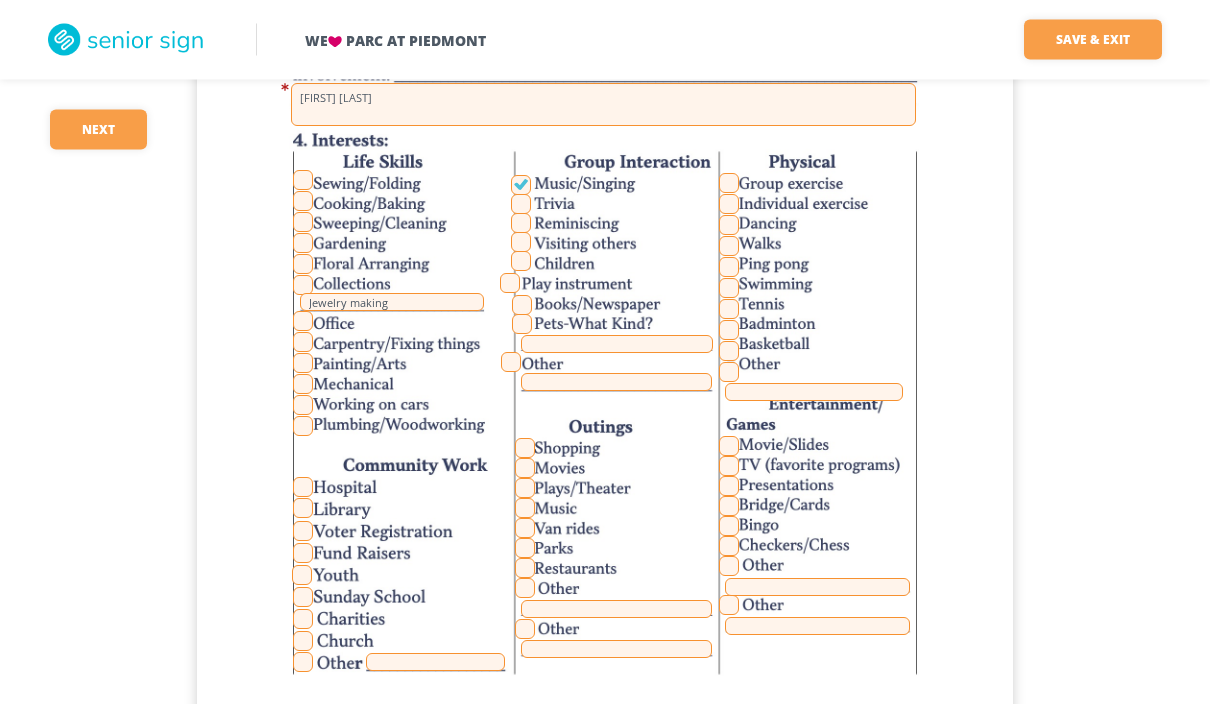 scroll, scrollTop: 4684, scrollLeft: 0, axis: vertical 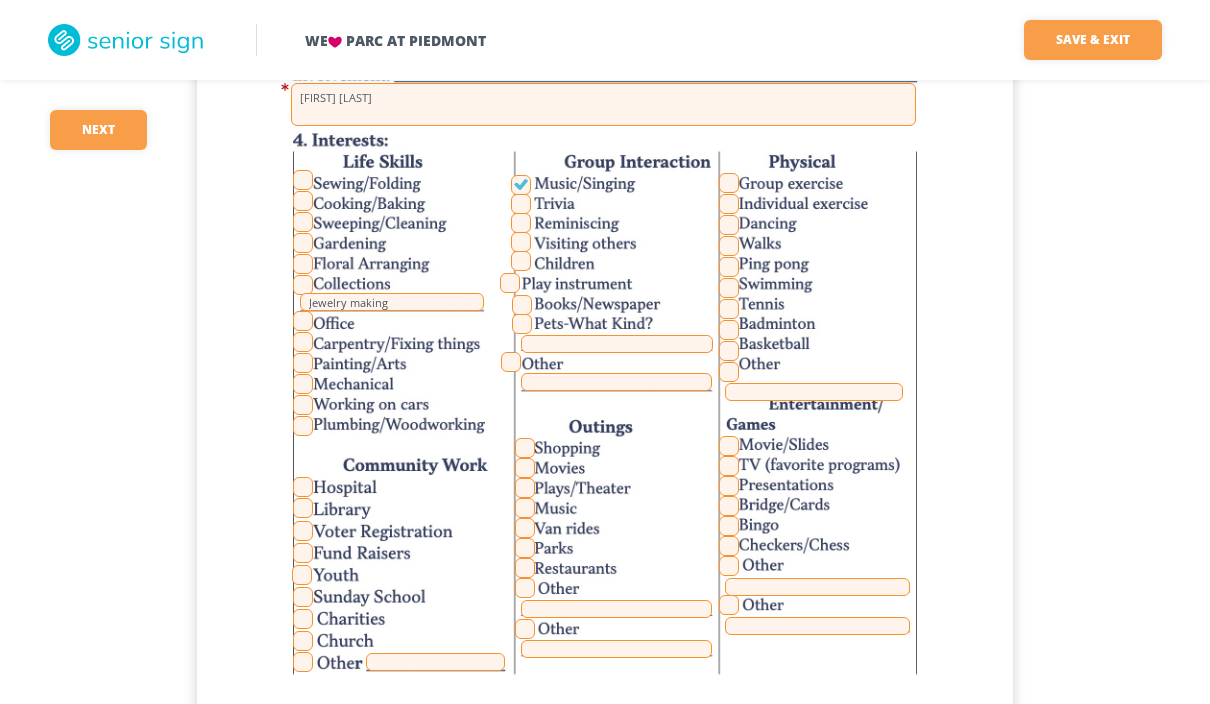 click at bounding box center (525, 448) 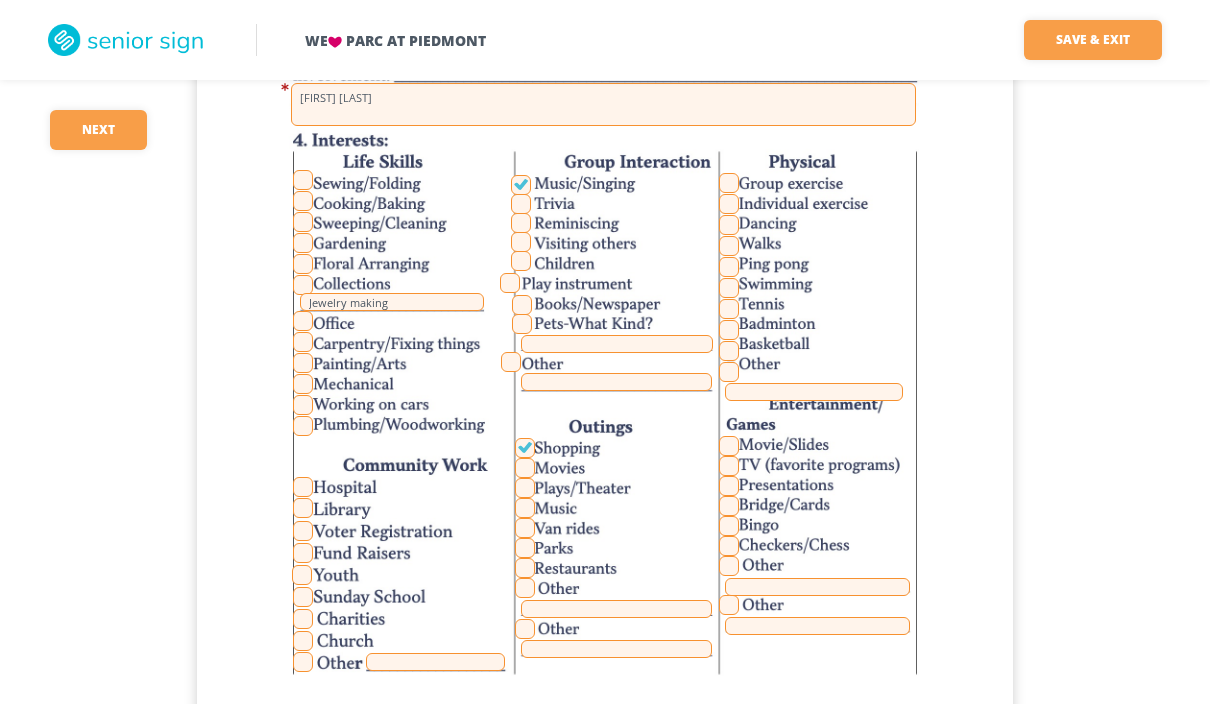 click at bounding box center [525, 468] 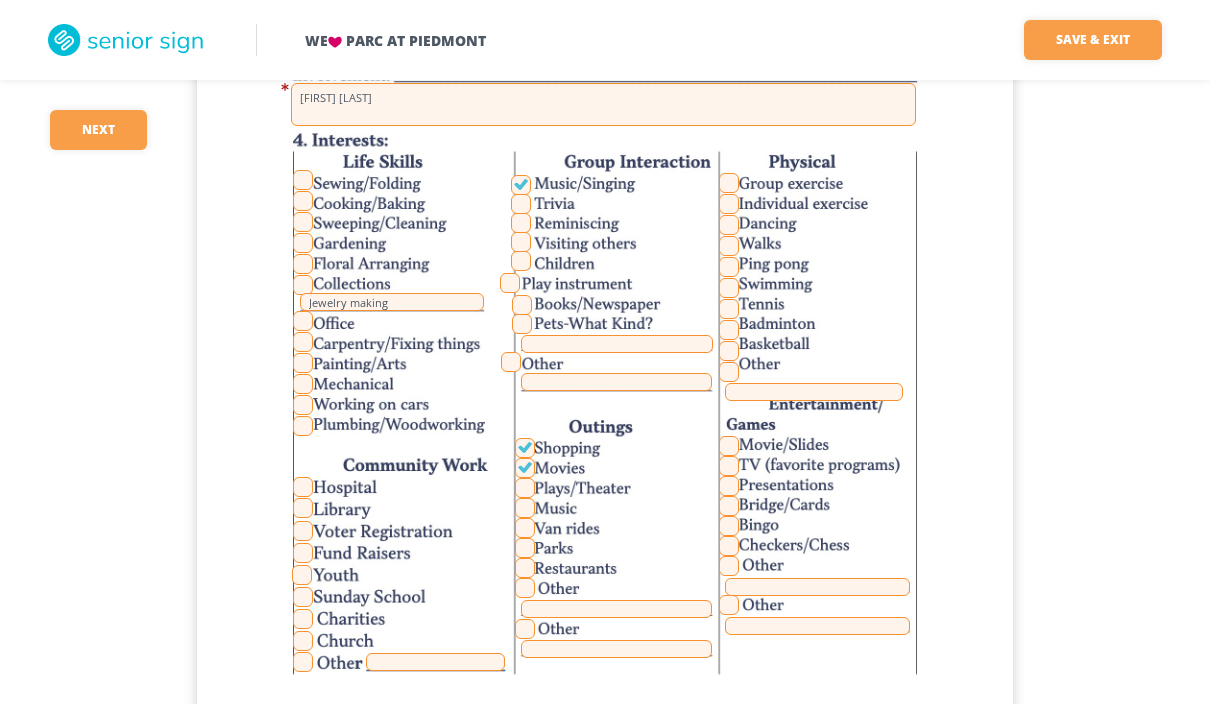 click at bounding box center [525, 568] 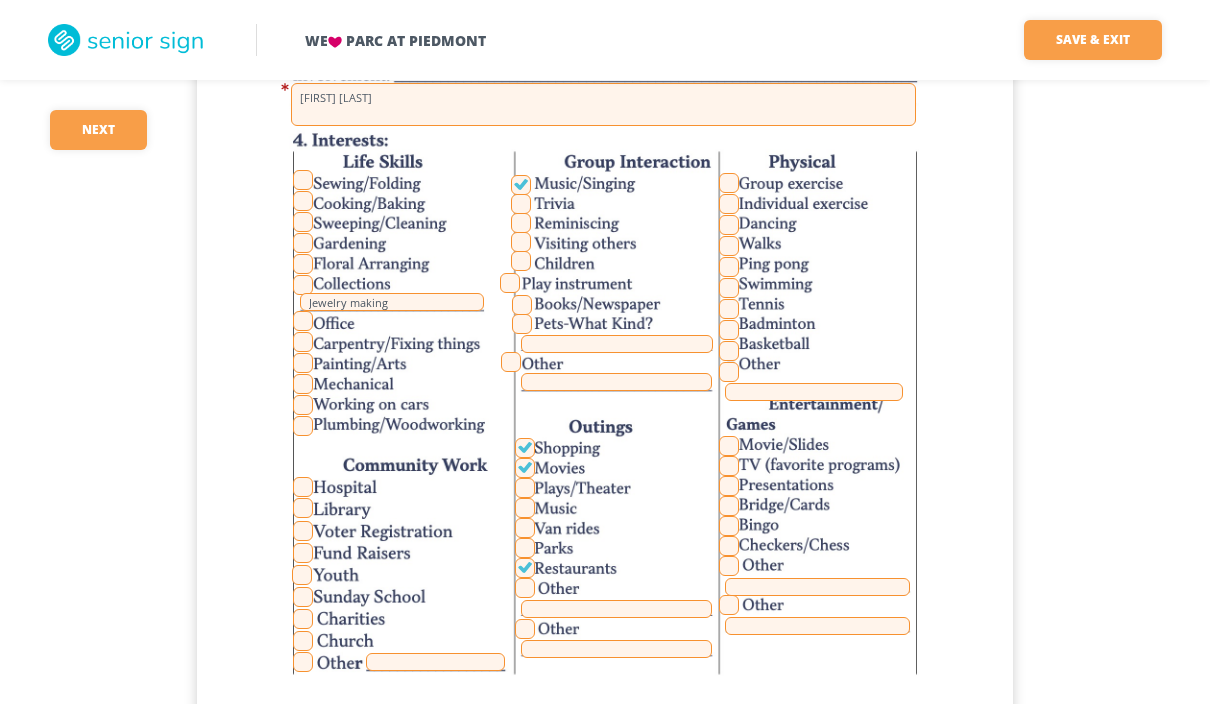 click at bounding box center (525, 468) 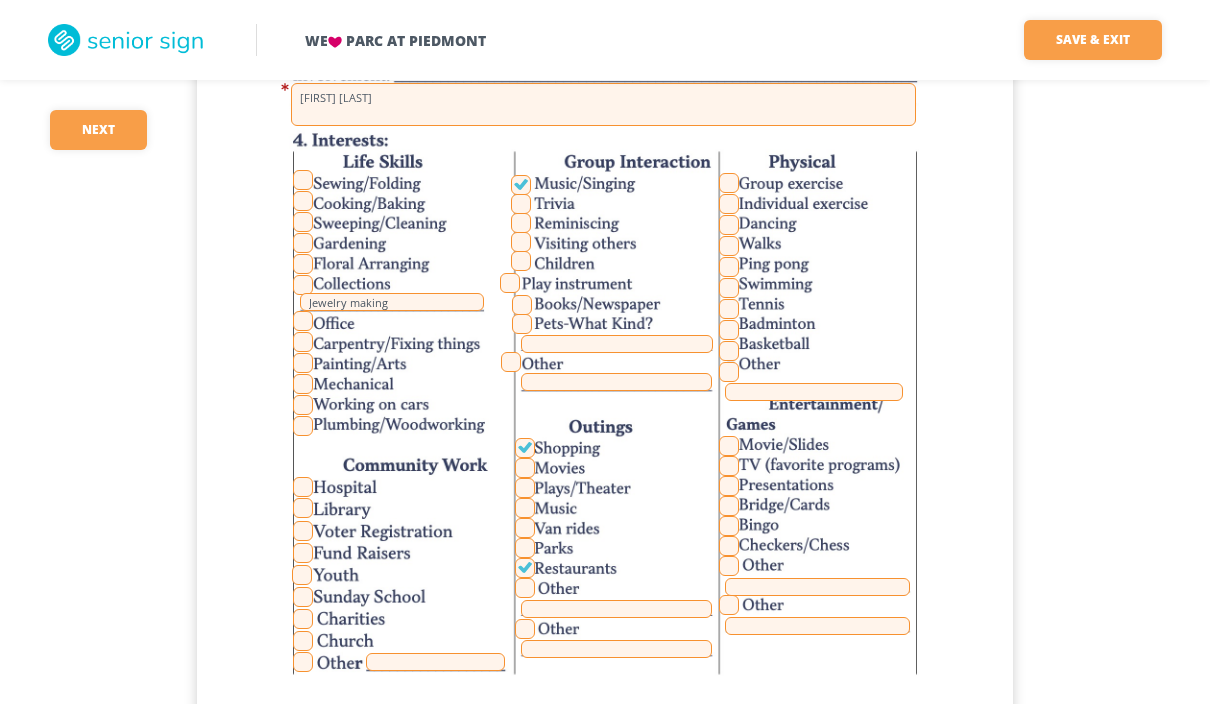 click at bounding box center [525, 508] 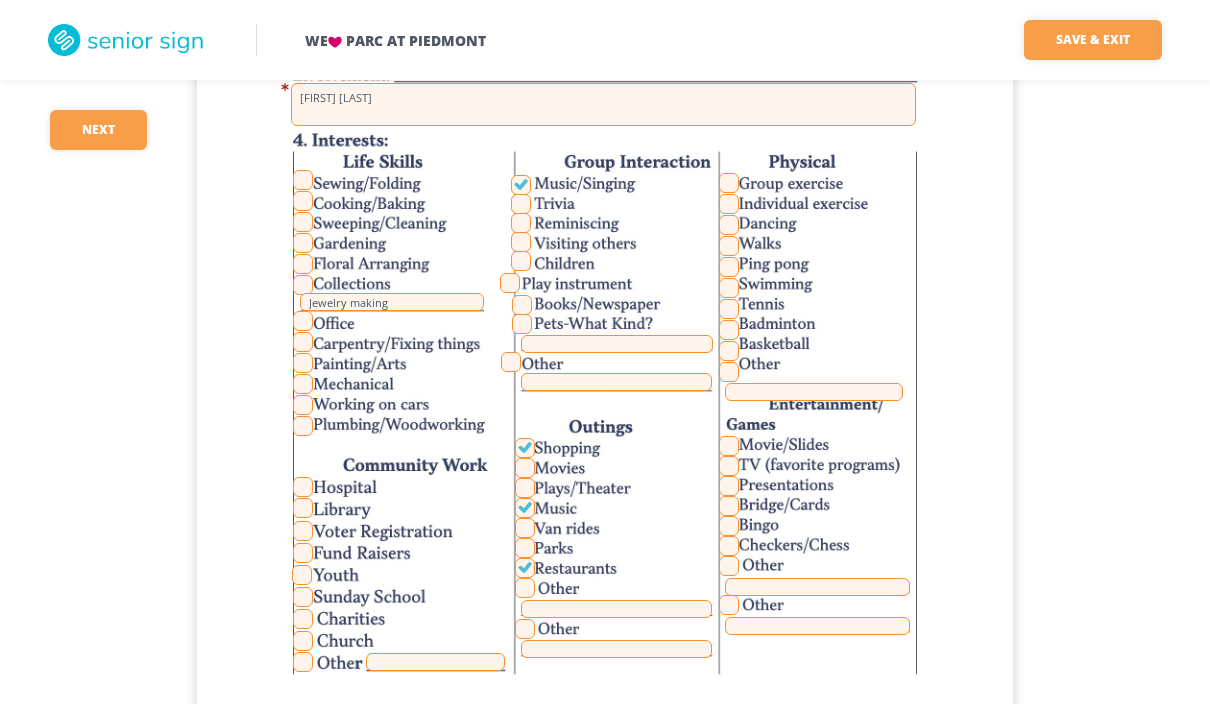 click at bounding box center (729, 466) 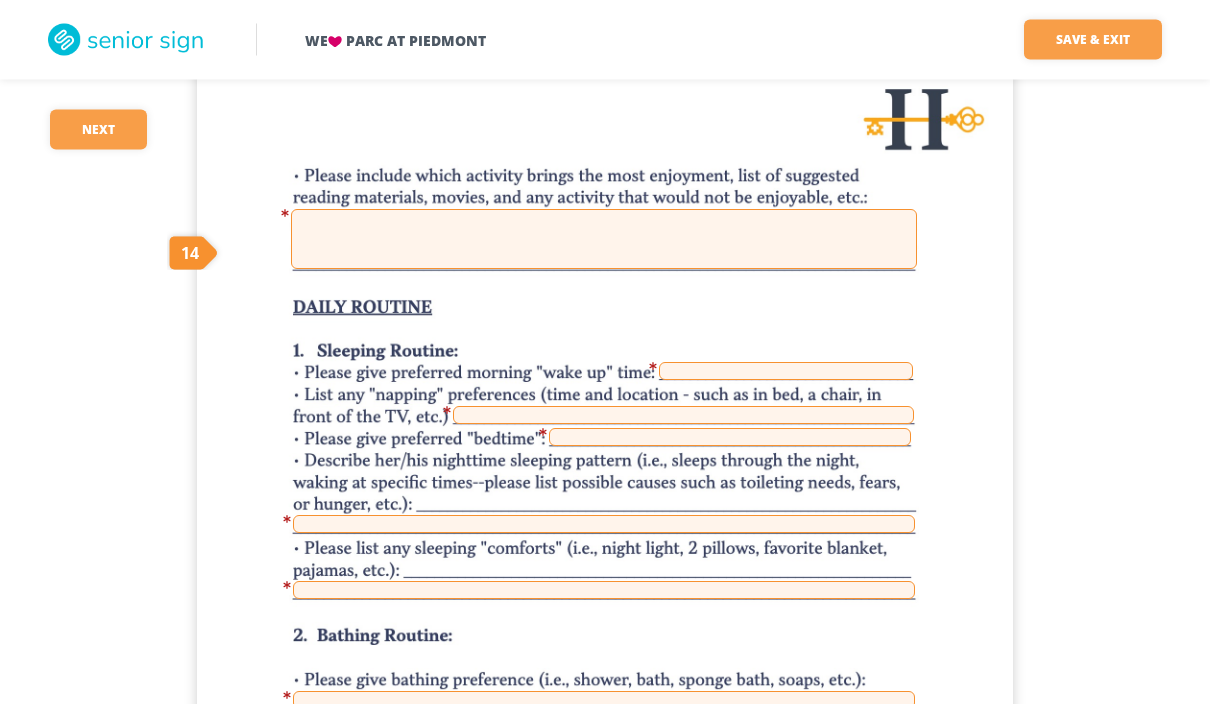 scroll, scrollTop: 5407, scrollLeft: 0, axis: vertical 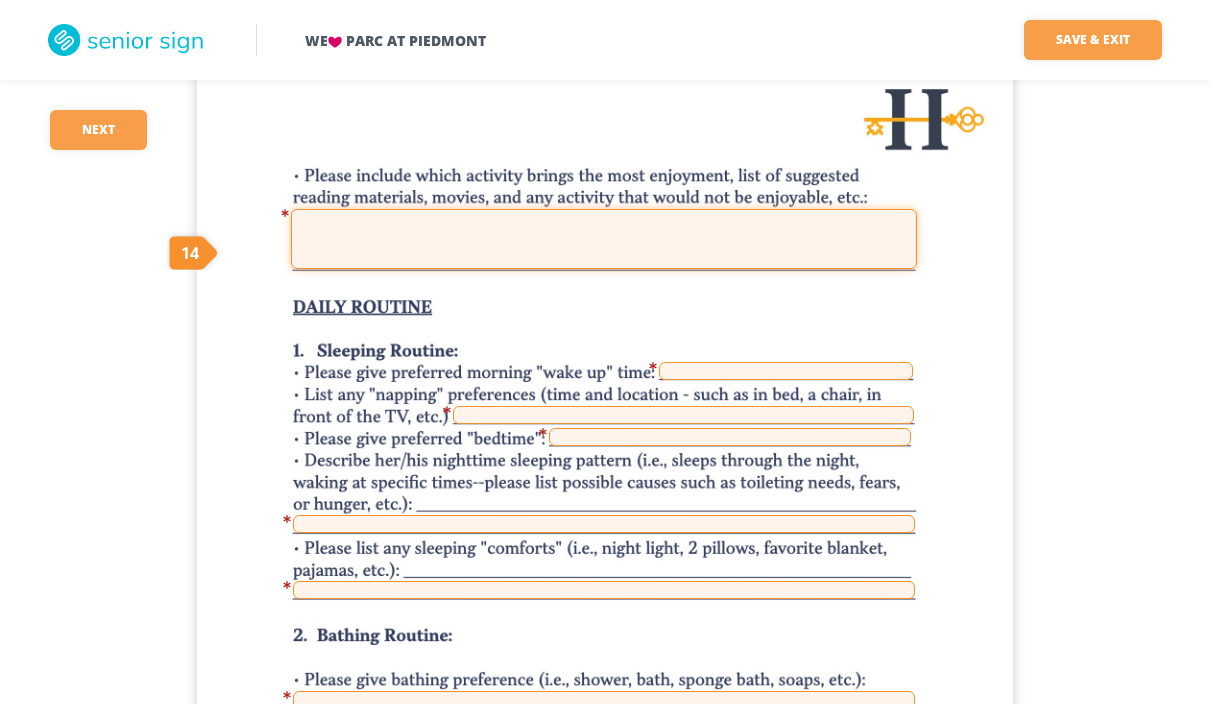 click at bounding box center [604, 239] 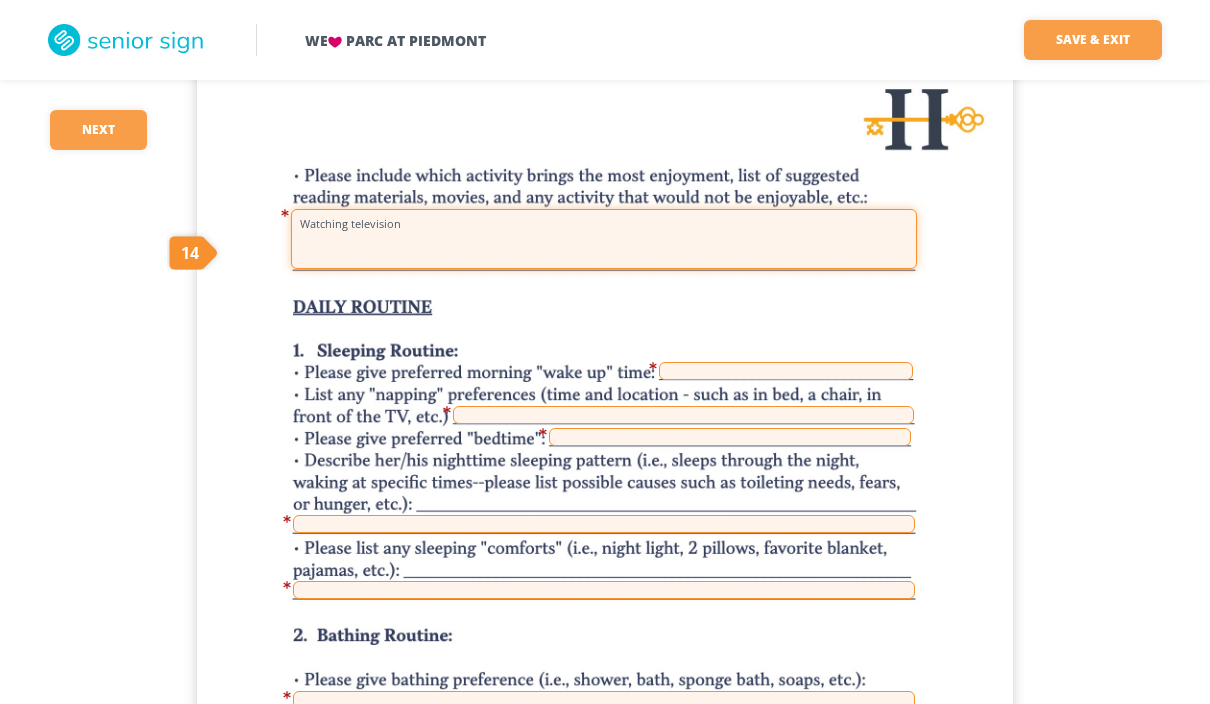 type on "Watching television" 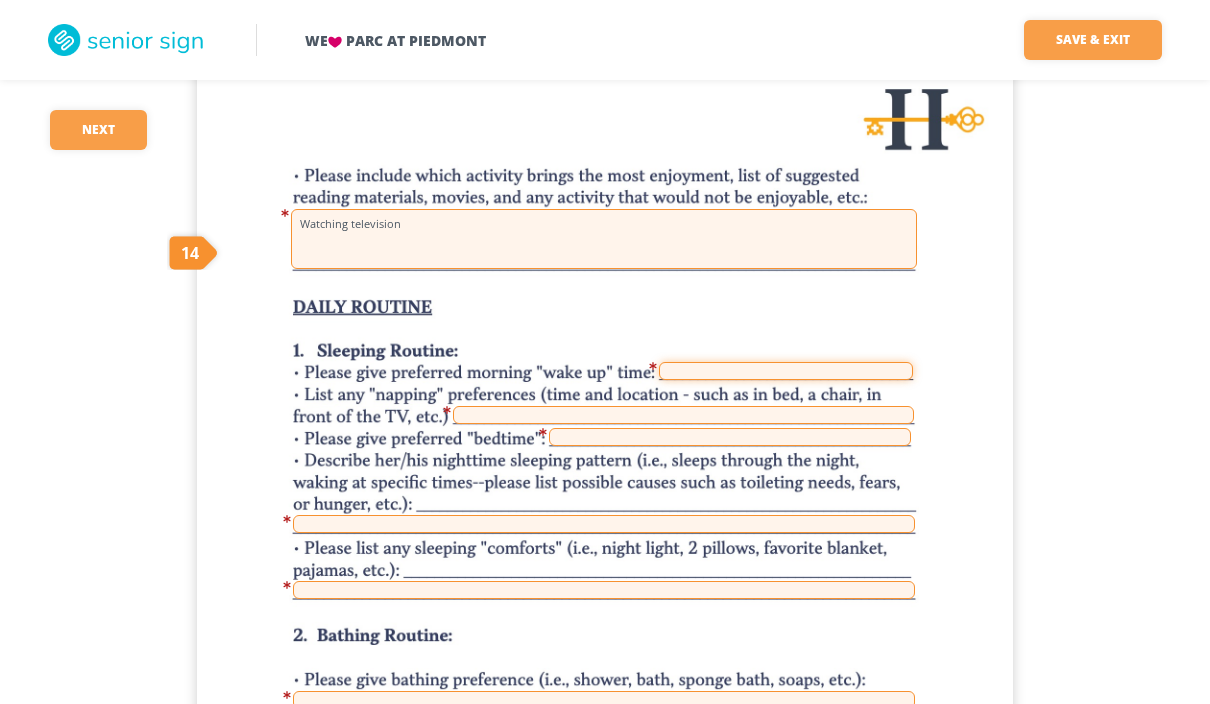 click at bounding box center [786, 371] 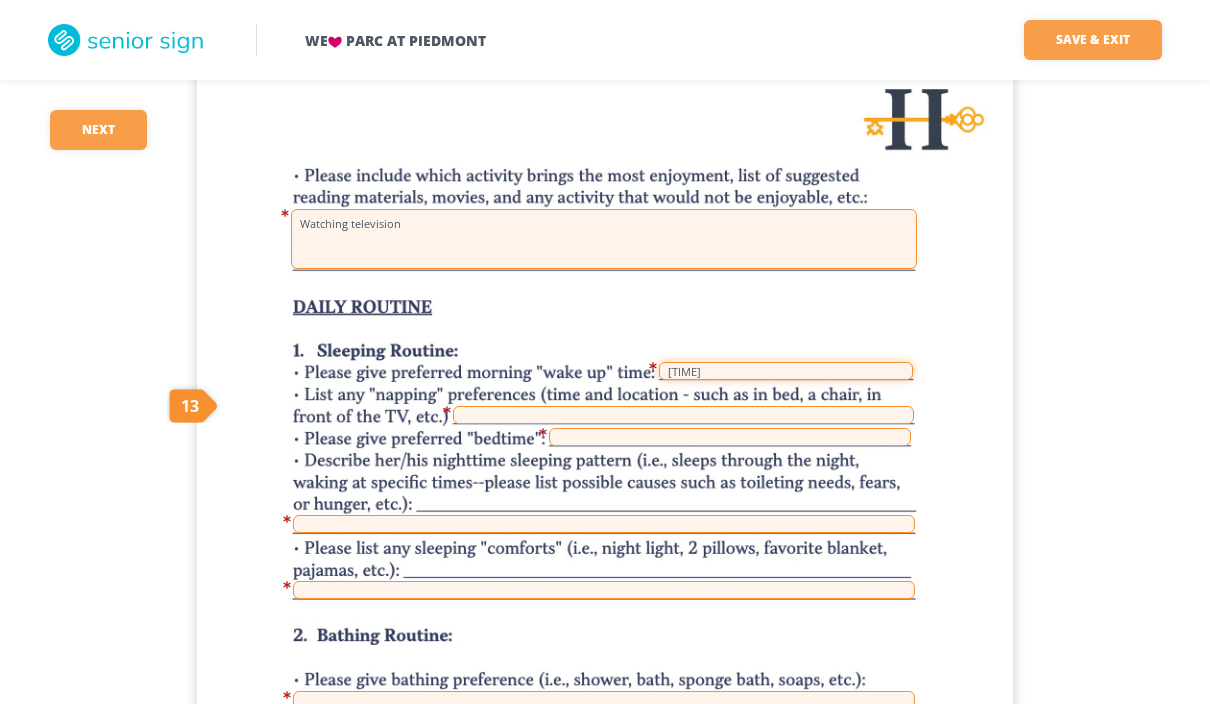 type on "[TIME]" 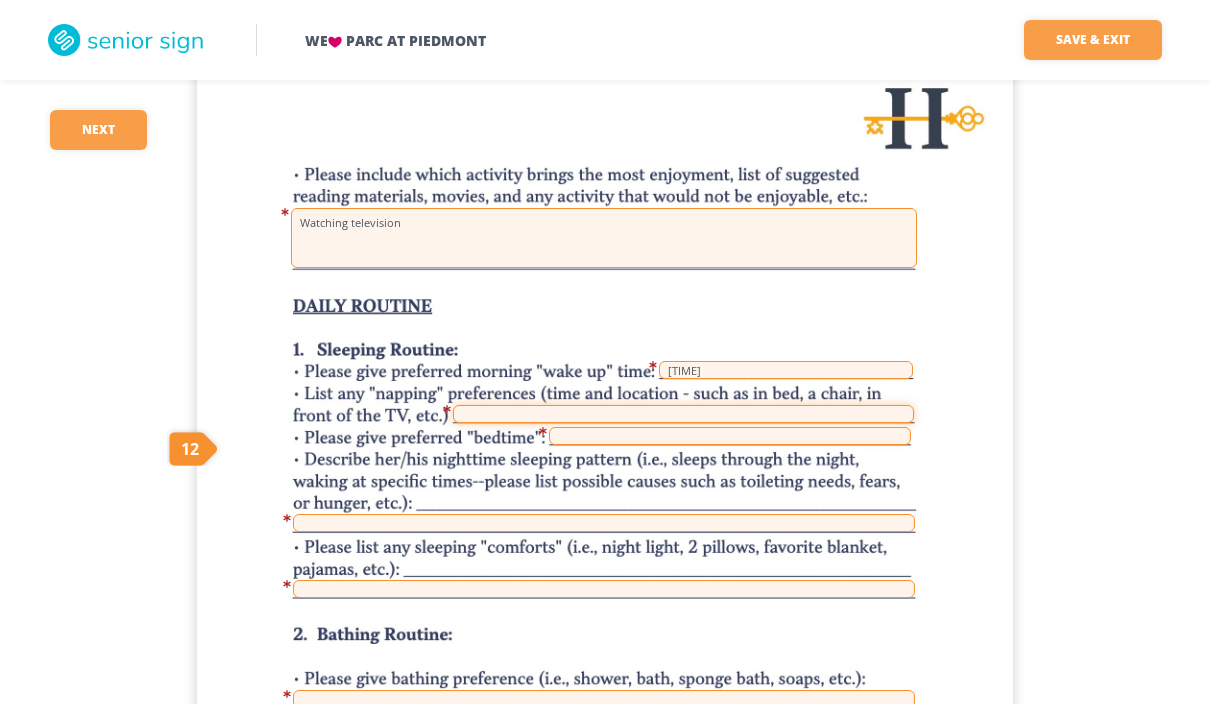 scroll, scrollTop: 5407, scrollLeft: 0, axis: vertical 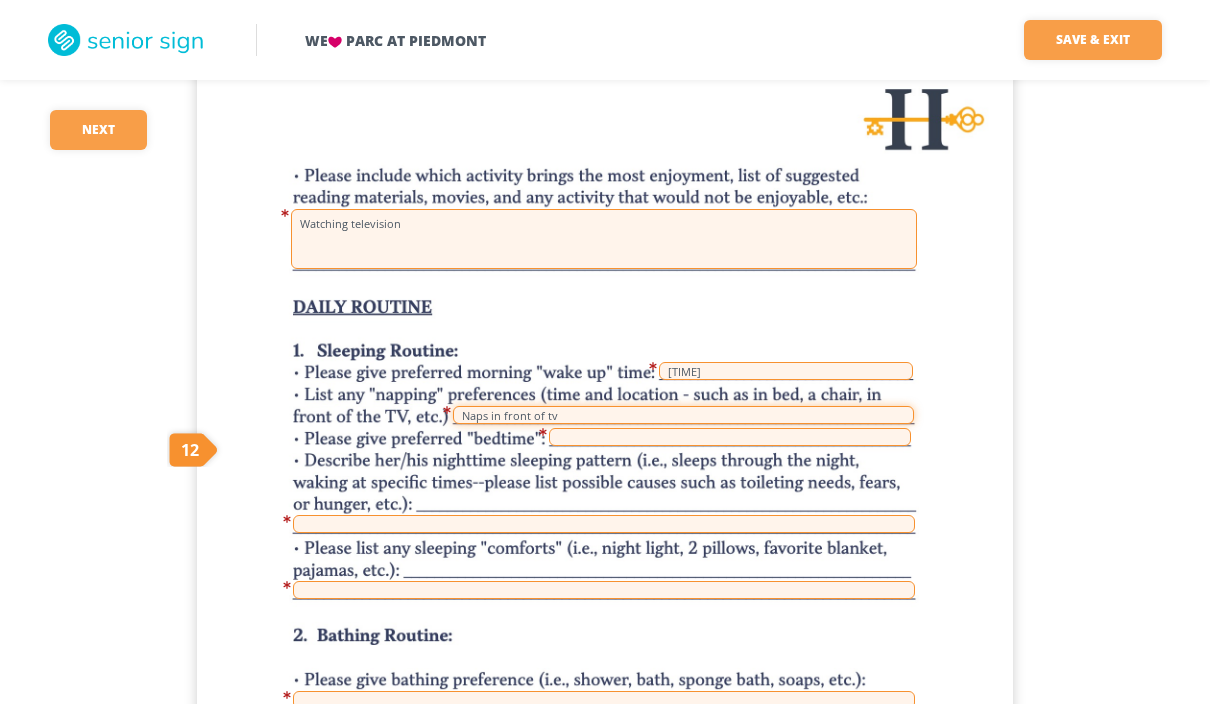 type on "Naps in front of tv" 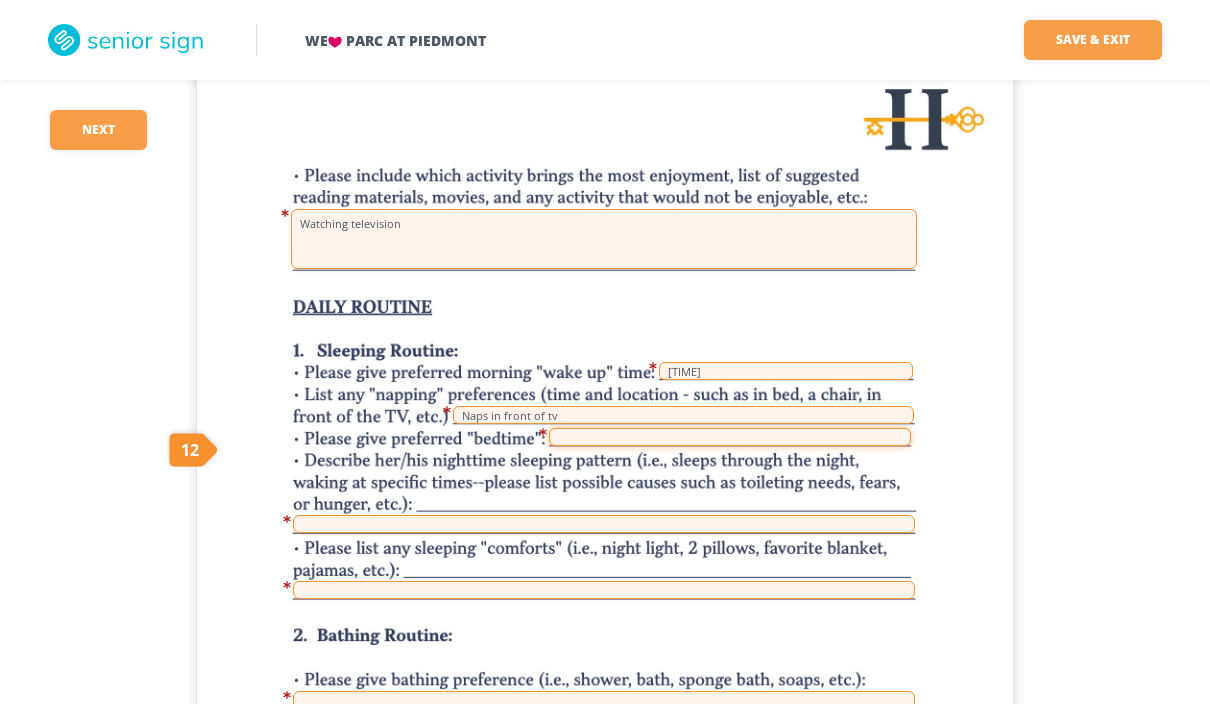 click at bounding box center [730, 437] 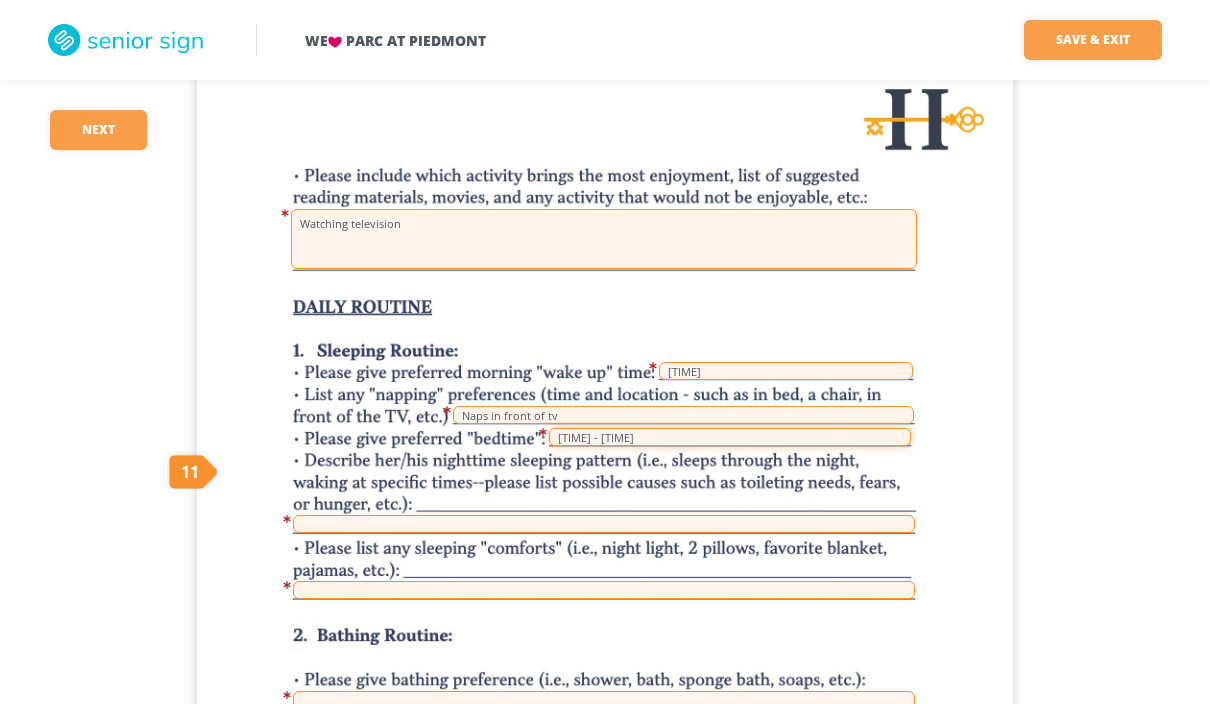 type on "[TIME] - [TIME]" 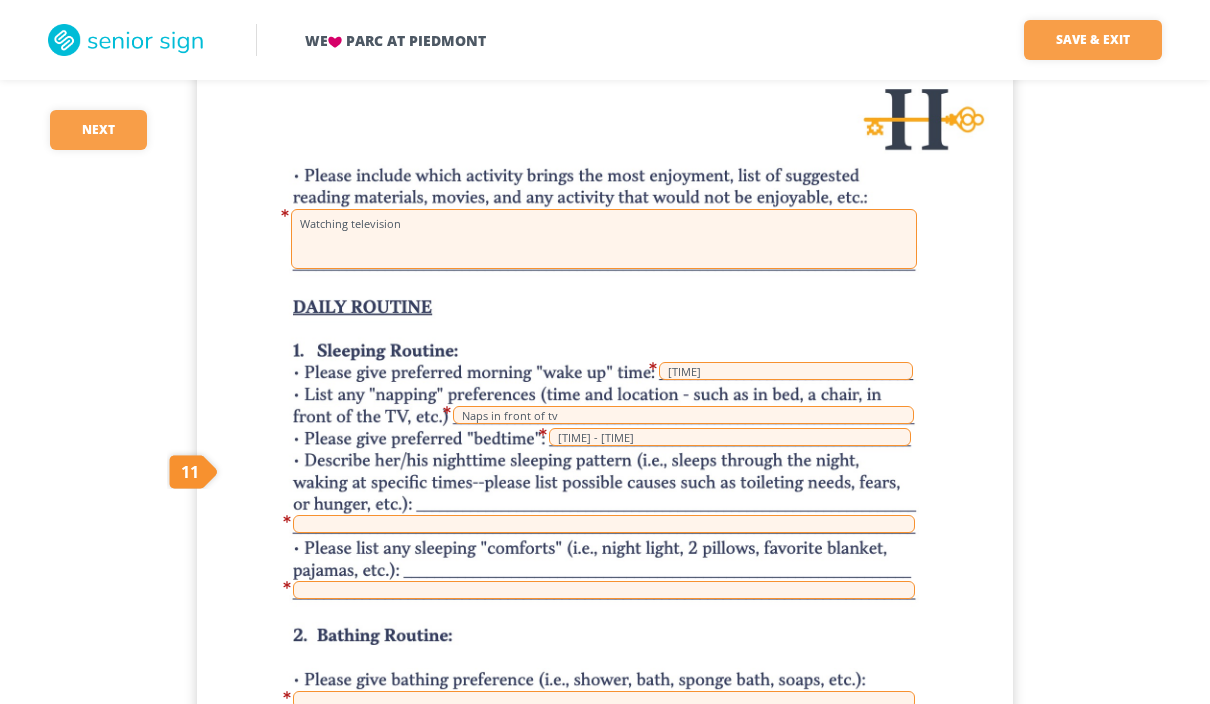 click on "Watching television [TIME] Naps in front of tv [TIME] - [TIME]" at bounding box center (605, 597) 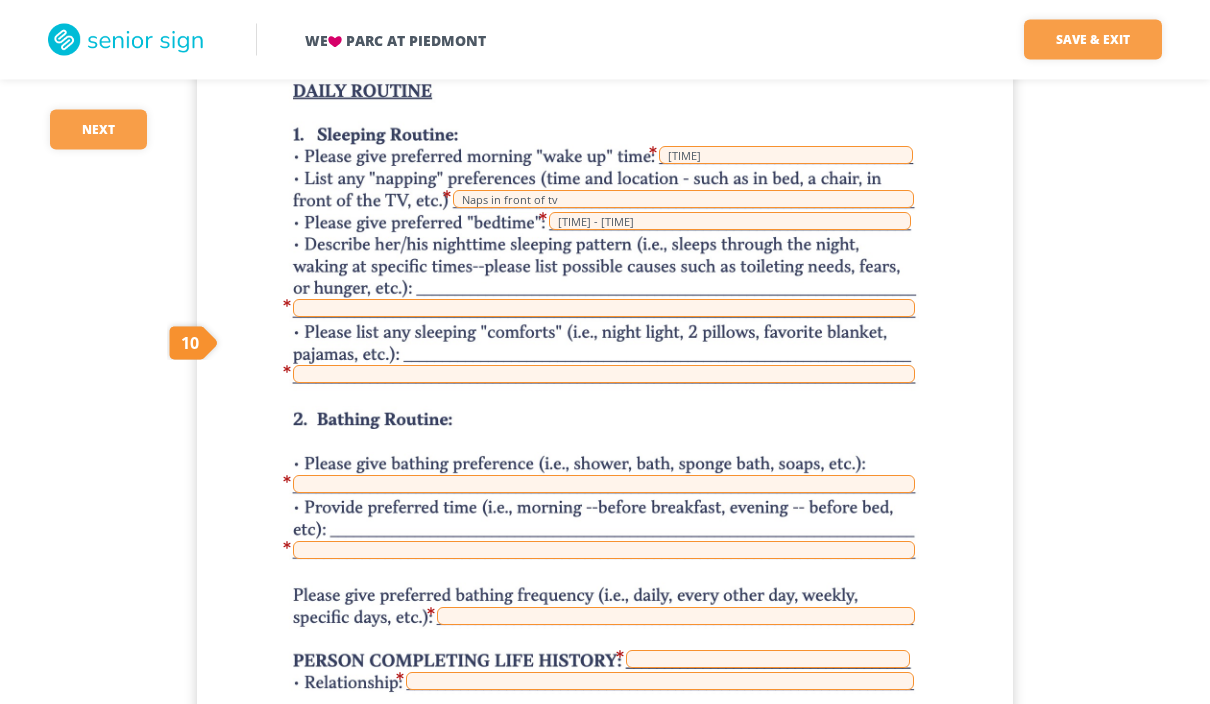 scroll, scrollTop: 5623, scrollLeft: 0, axis: vertical 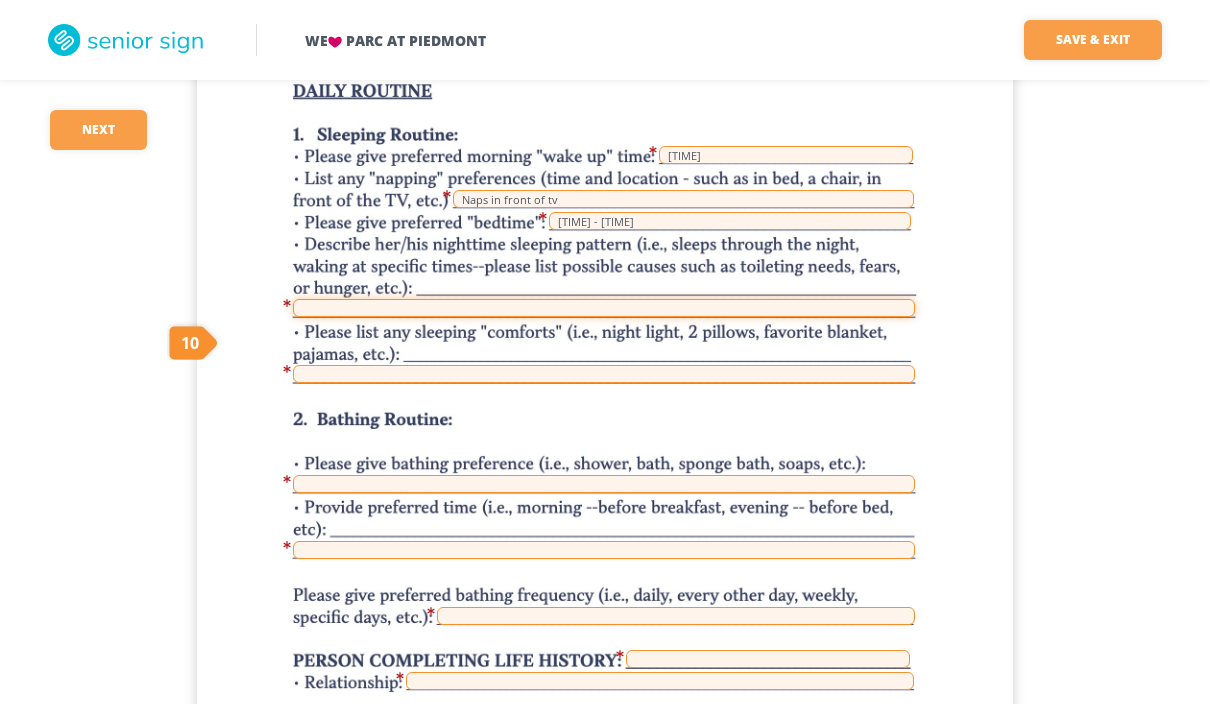 click at bounding box center [604, 308] 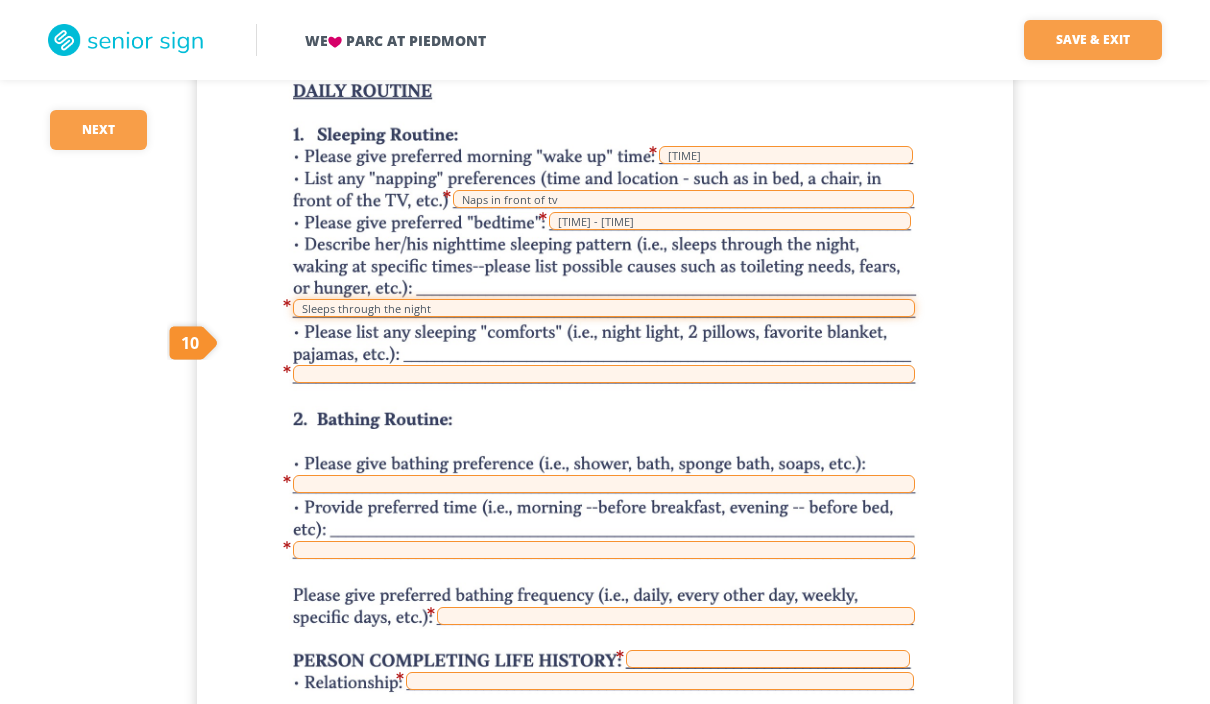 type on "Sleeps through the night" 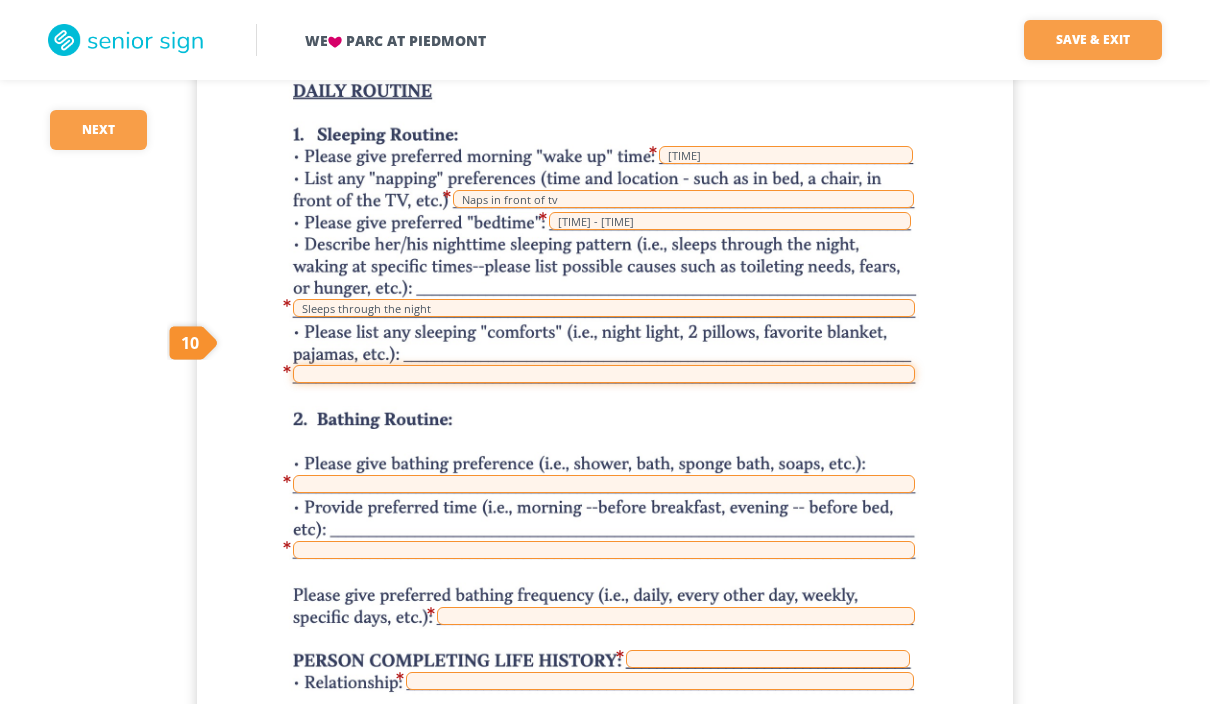 click at bounding box center (604, 374) 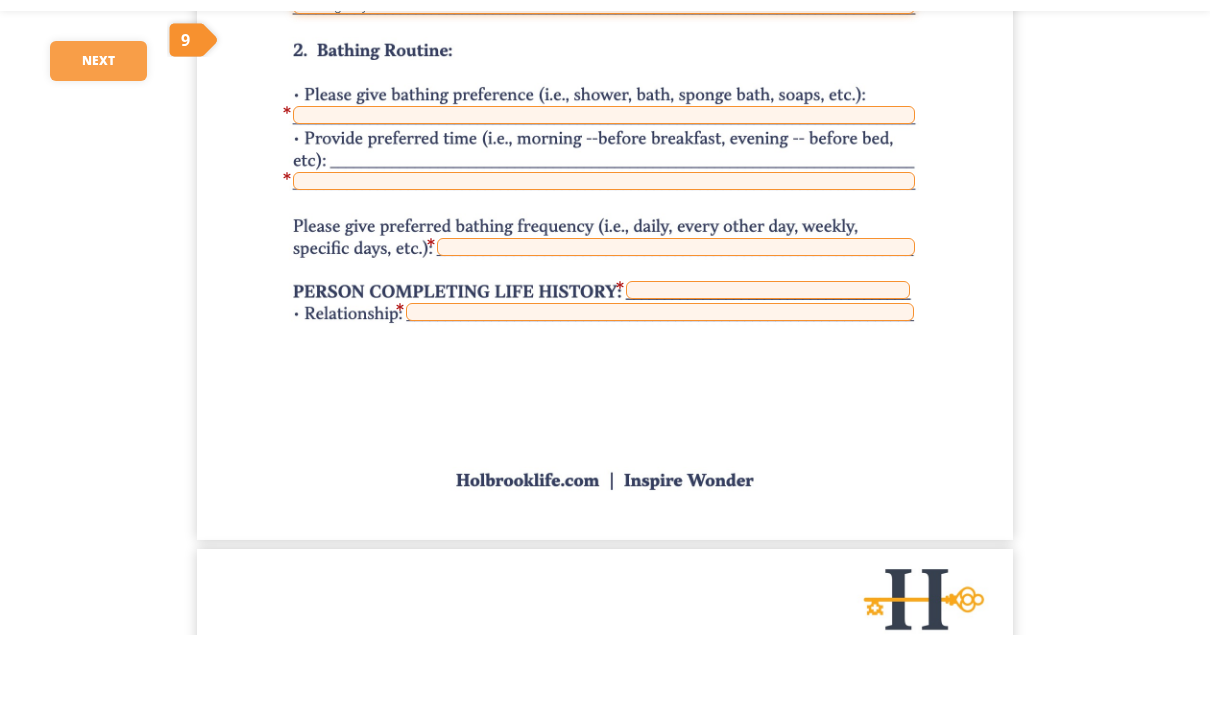 scroll, scrollTop: 5923, scrollLeft: 0, axis: vertical 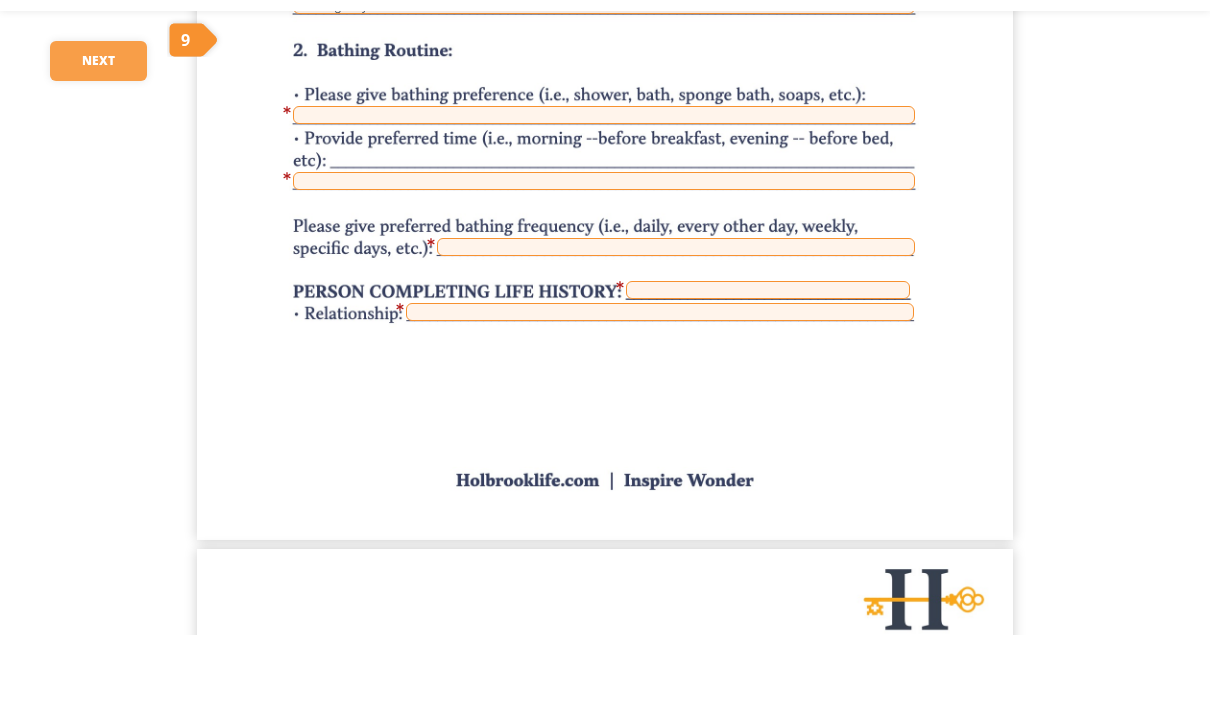 click on "Watching television [TIME] Naps in front of tv [TIME] - [TIME] Sleeps through the night Flashlight by bed" at bounding box center [605, 81] 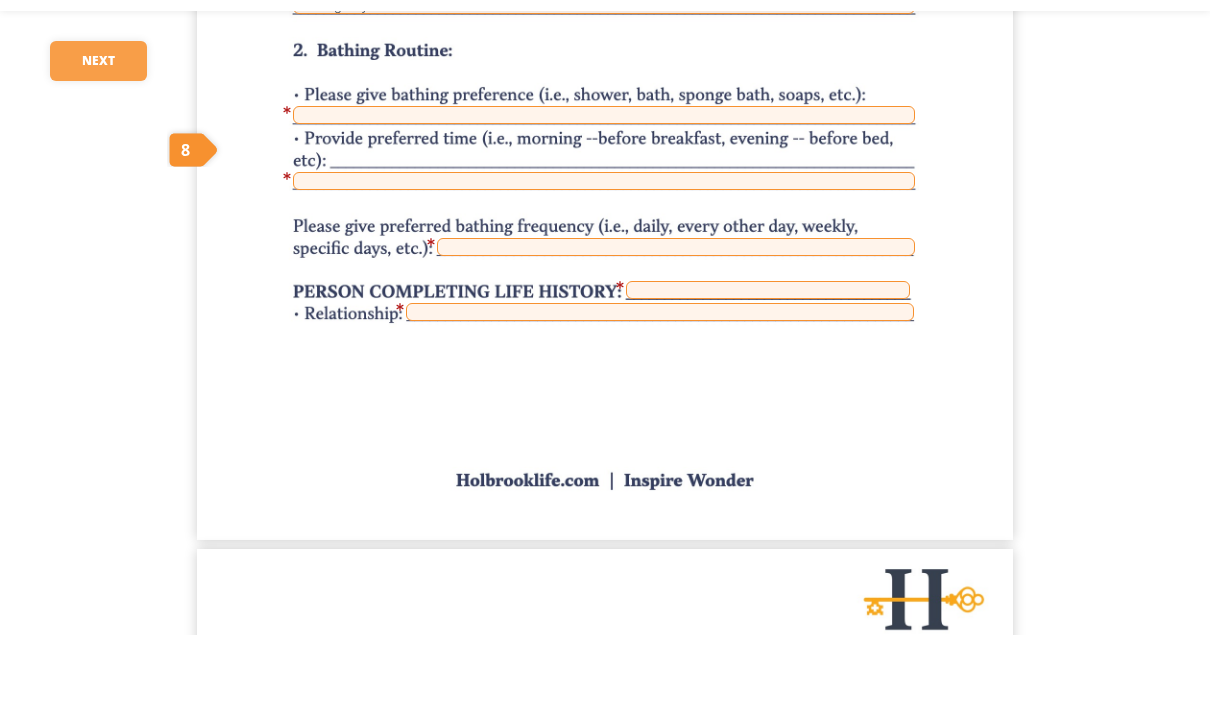 scroll, scrollTop: 5992, scrollLeft: 0, axis: vertical 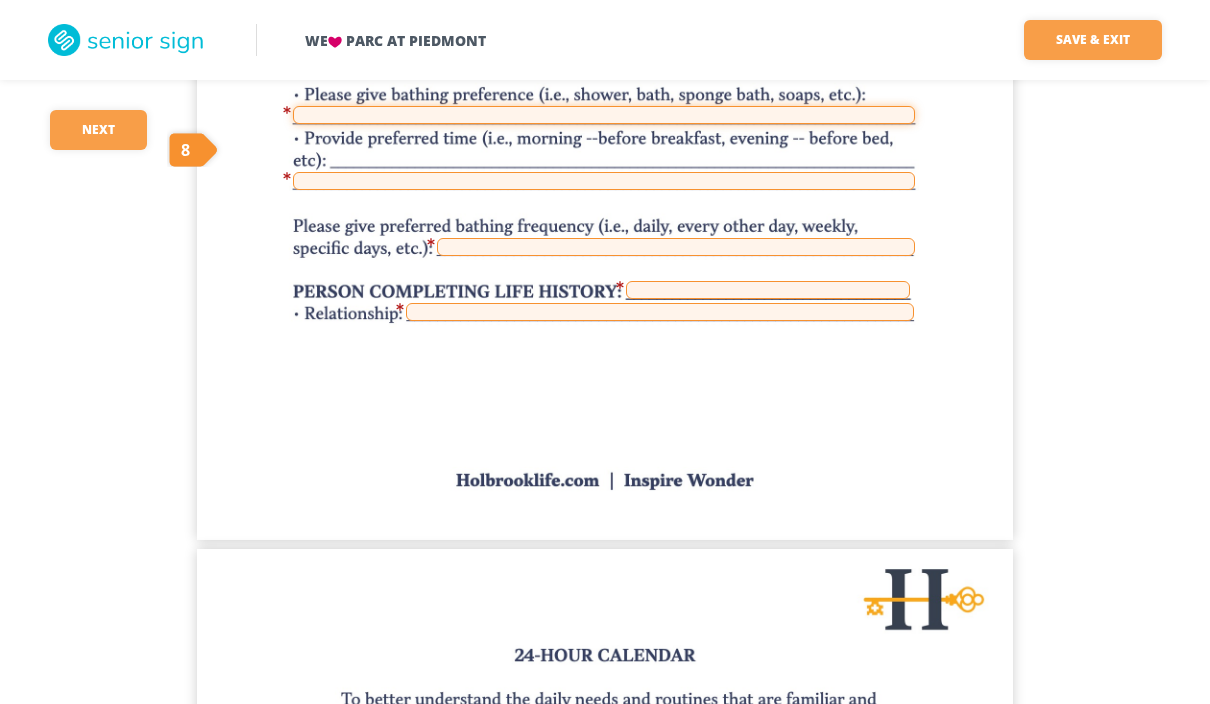 click at bounding box center (604, 115) 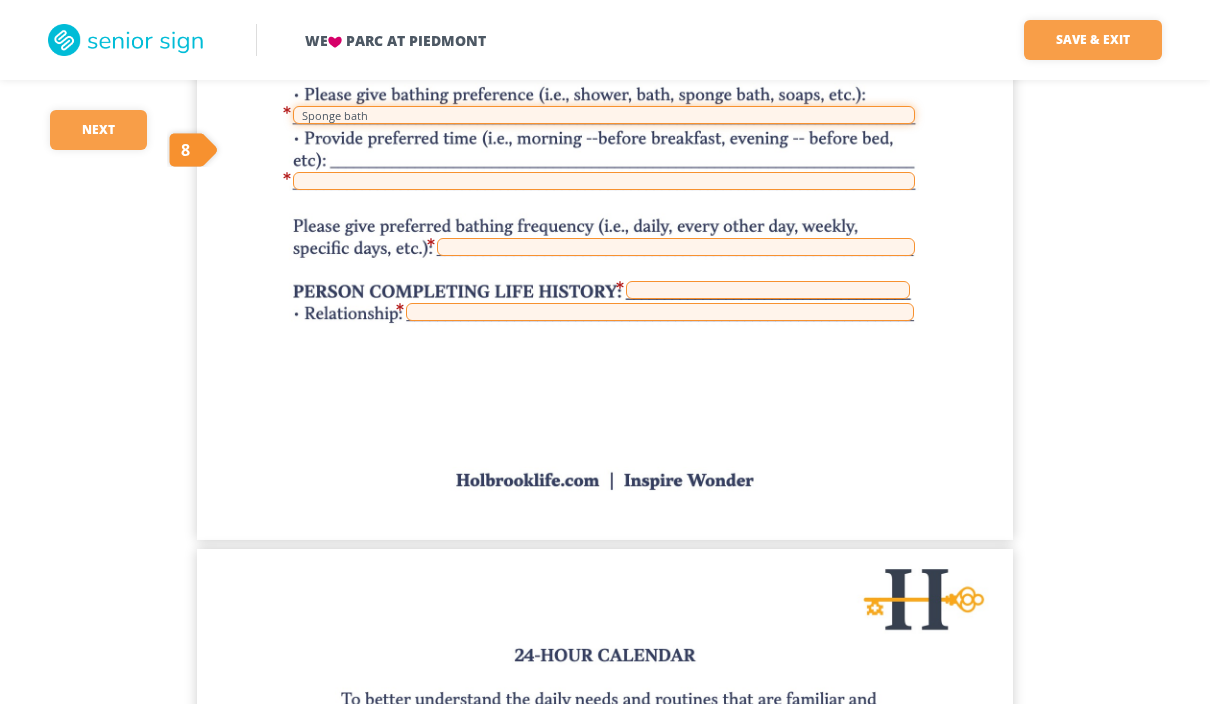 type on "Sponge bath" 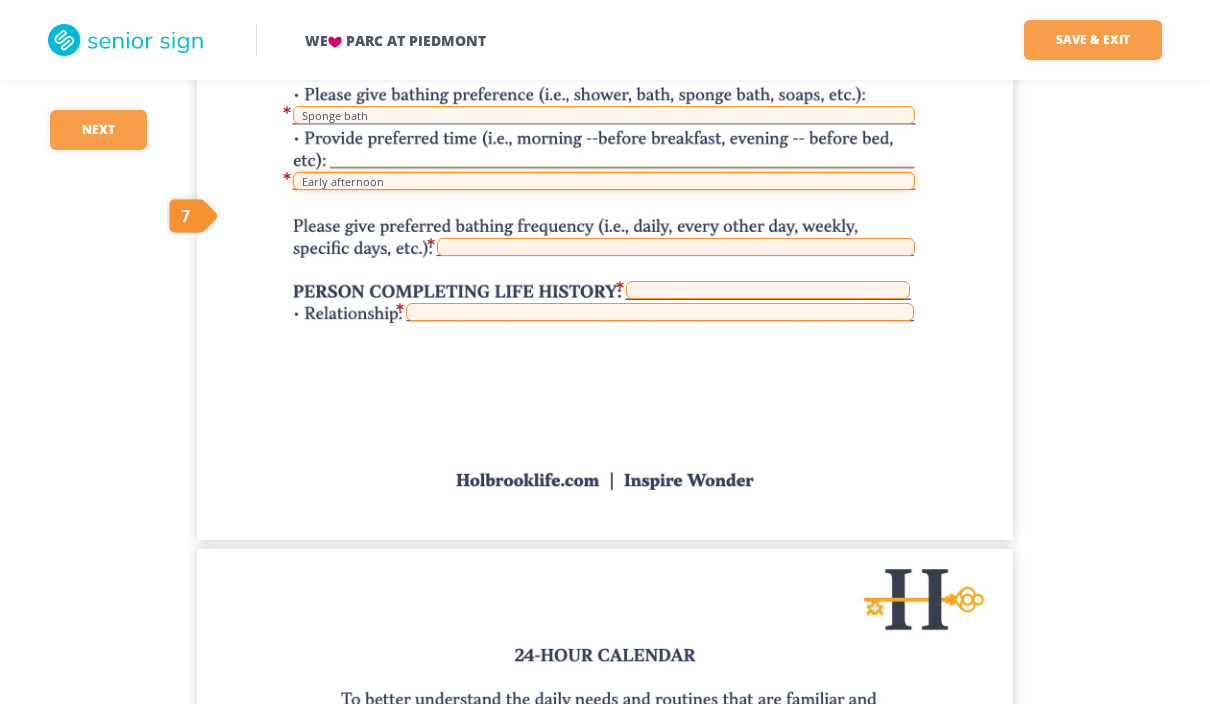 type on "Early afternoon" 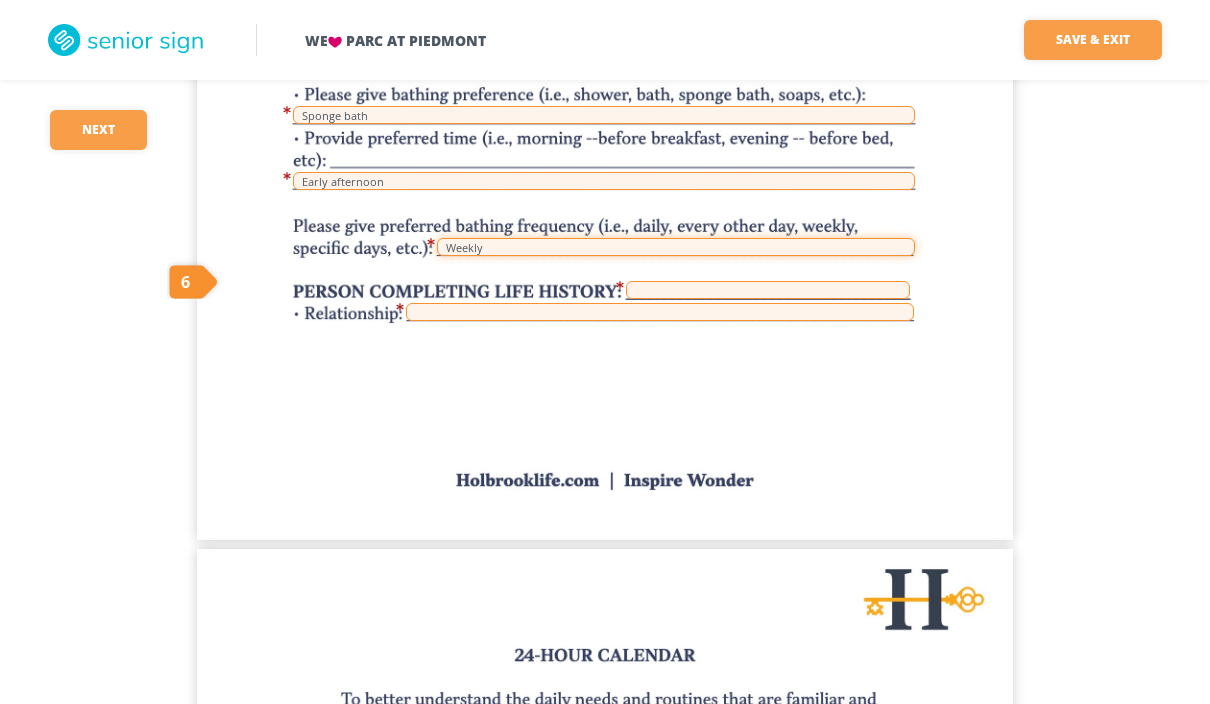 type on "Weekly" 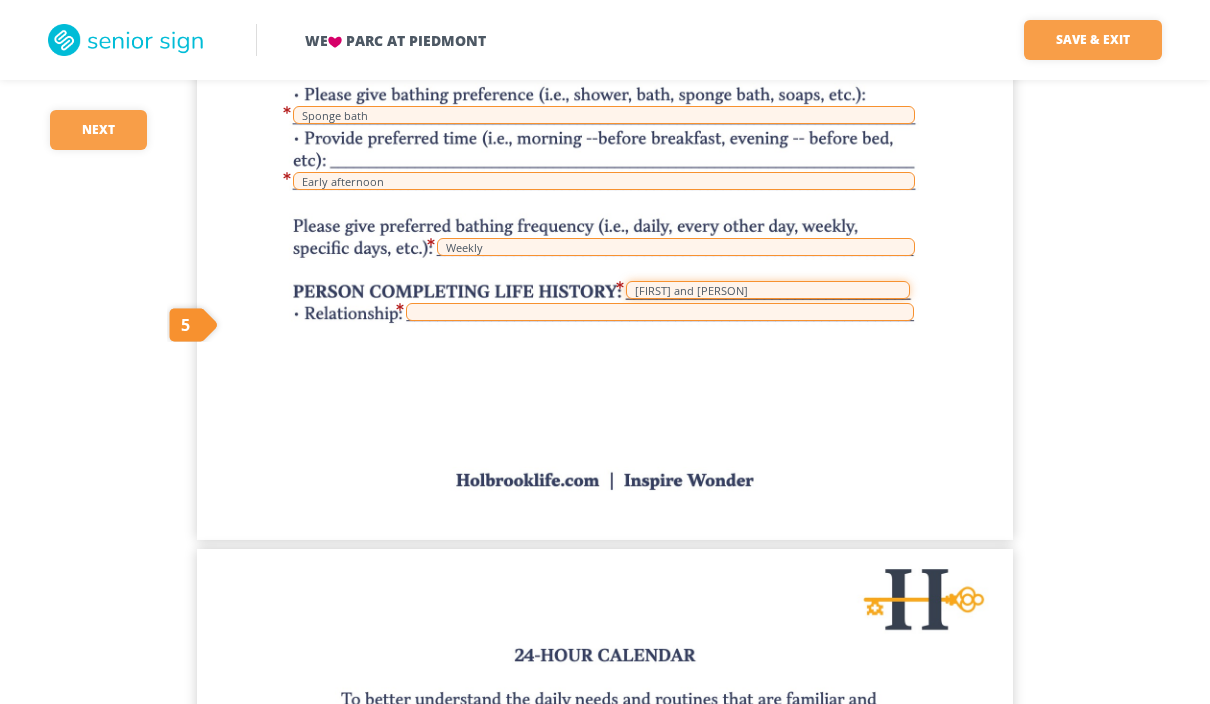 type on "[FIRST] and [PERSON]" 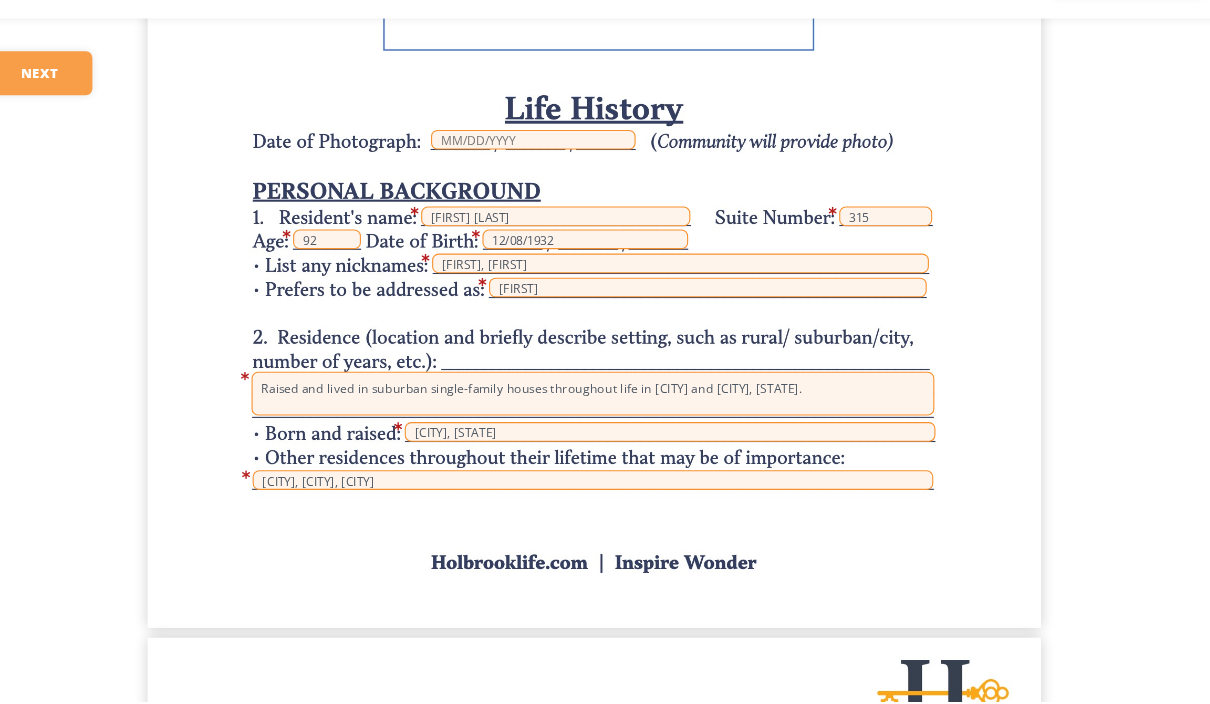 scroll, scrollTop: 583, scrollLeft: 0, axis: vertical 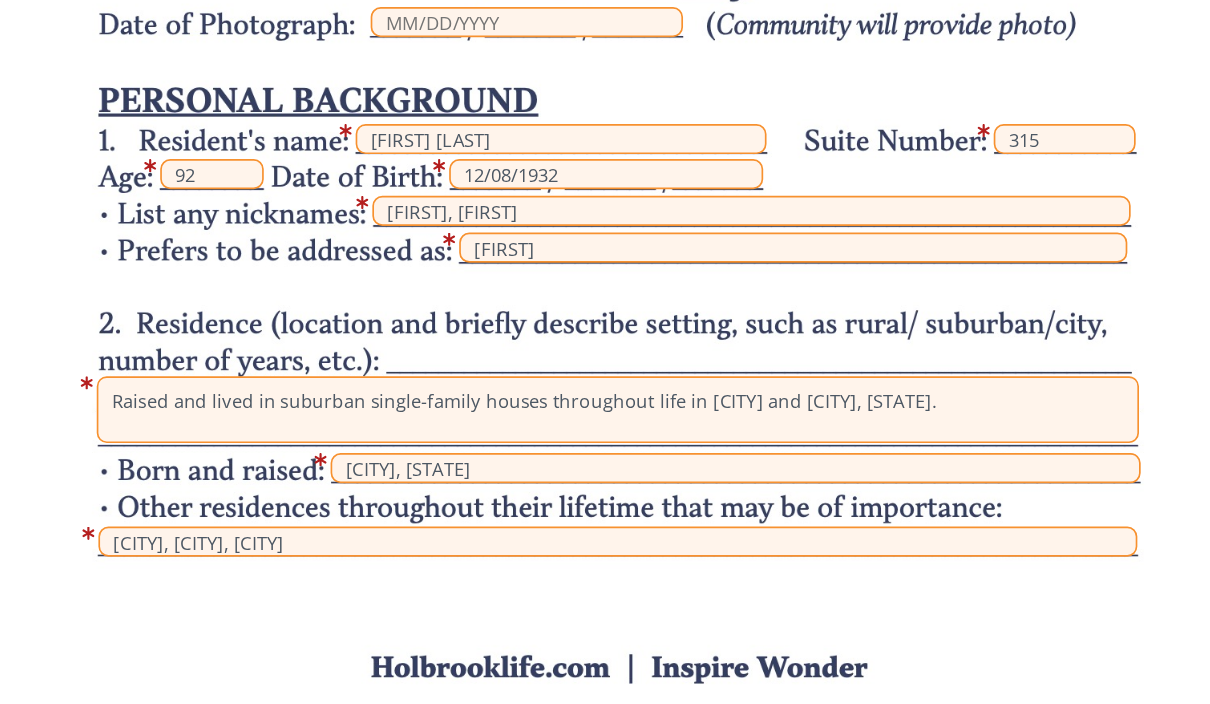type on "Daughter and granddaughter" 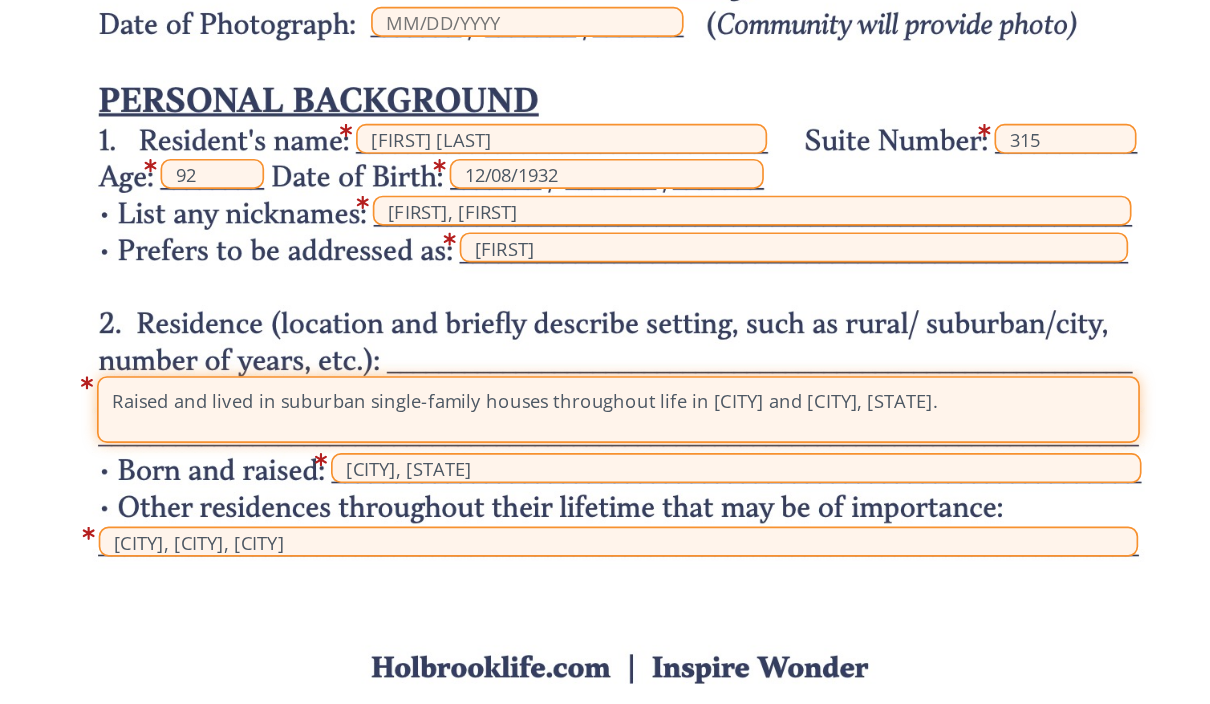 click on "Raised and lived in suburban single-family houses throughout life in [CITY] and [CITY], [STATE]." at bounding box center [604, 410] 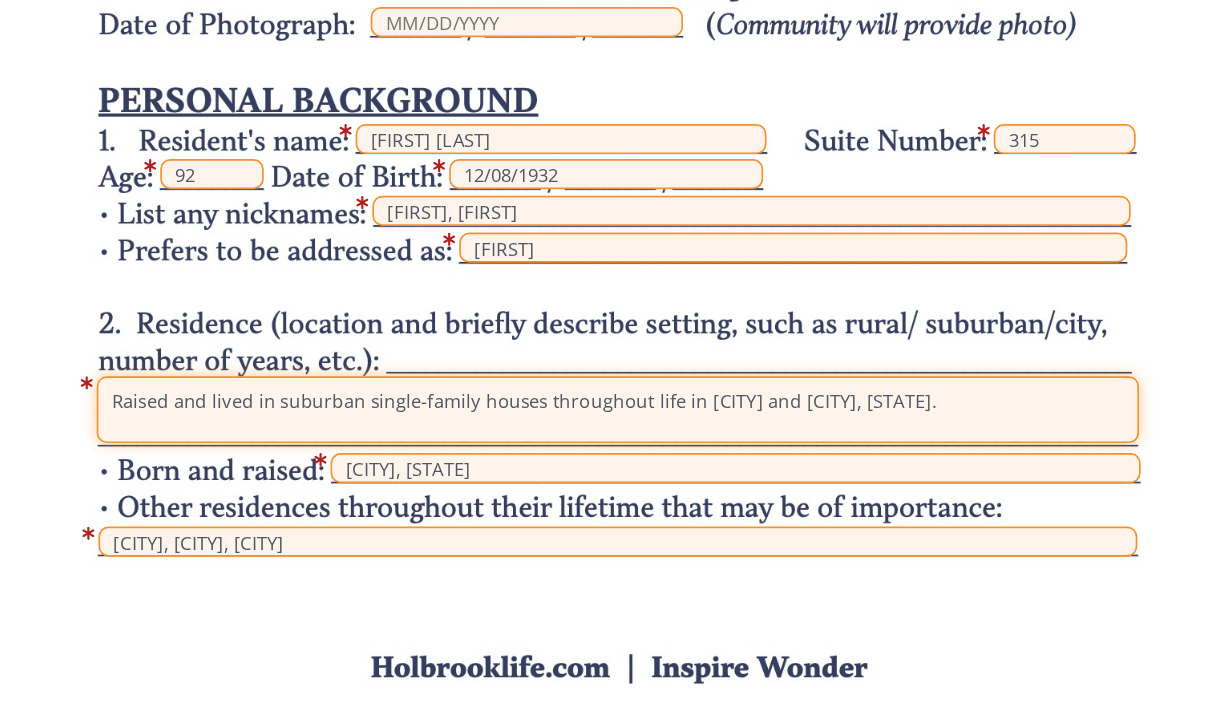 click on "Raised and lived in suburban single-family houses throughout life in [CITY] and [CITY], [STATE]." at bounding box center (604, 410) 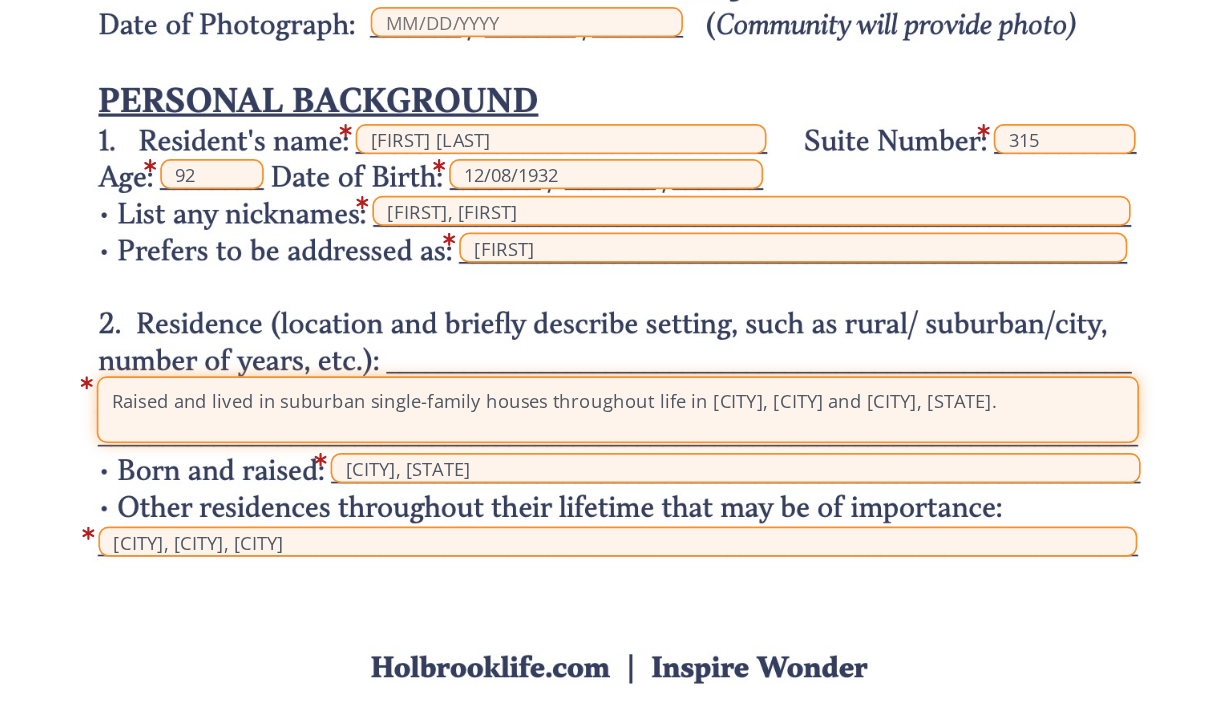 type on "Raised and lived in suburban single-family houses throughout life in [CITY], [CITY] and [CITY], [STATE]." 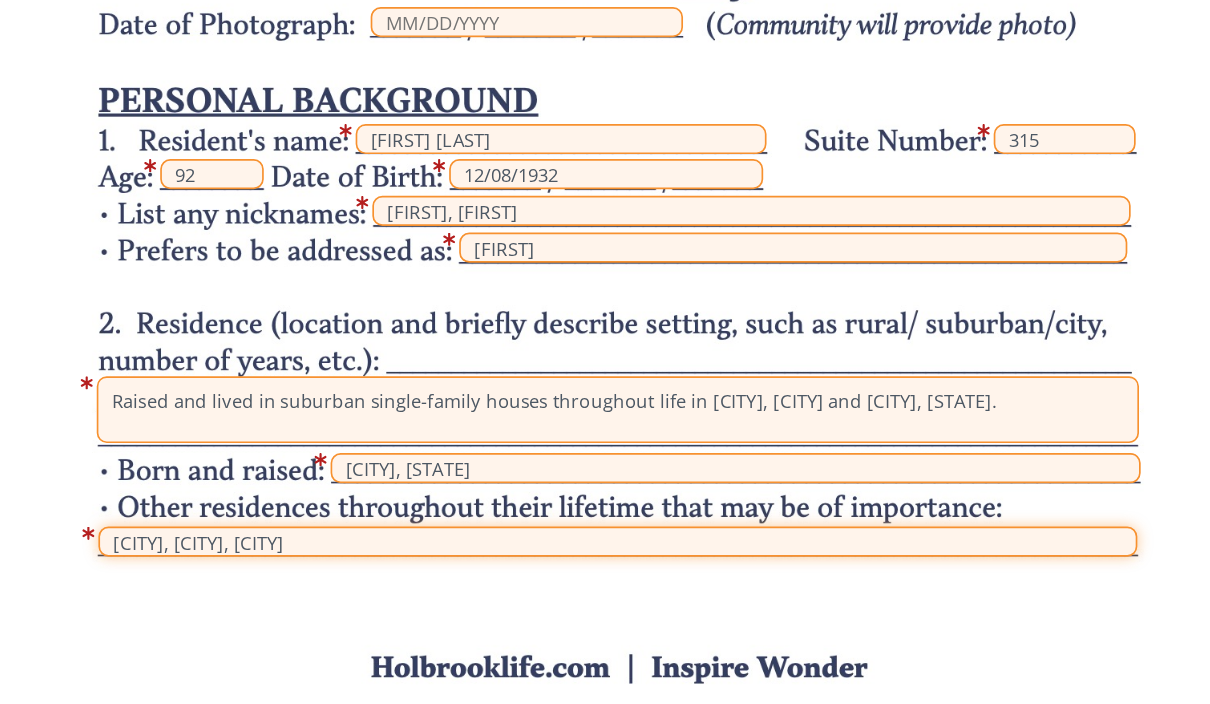 click on "[CITY], [CITY], [CITY]" at bounding box center [604, 489] 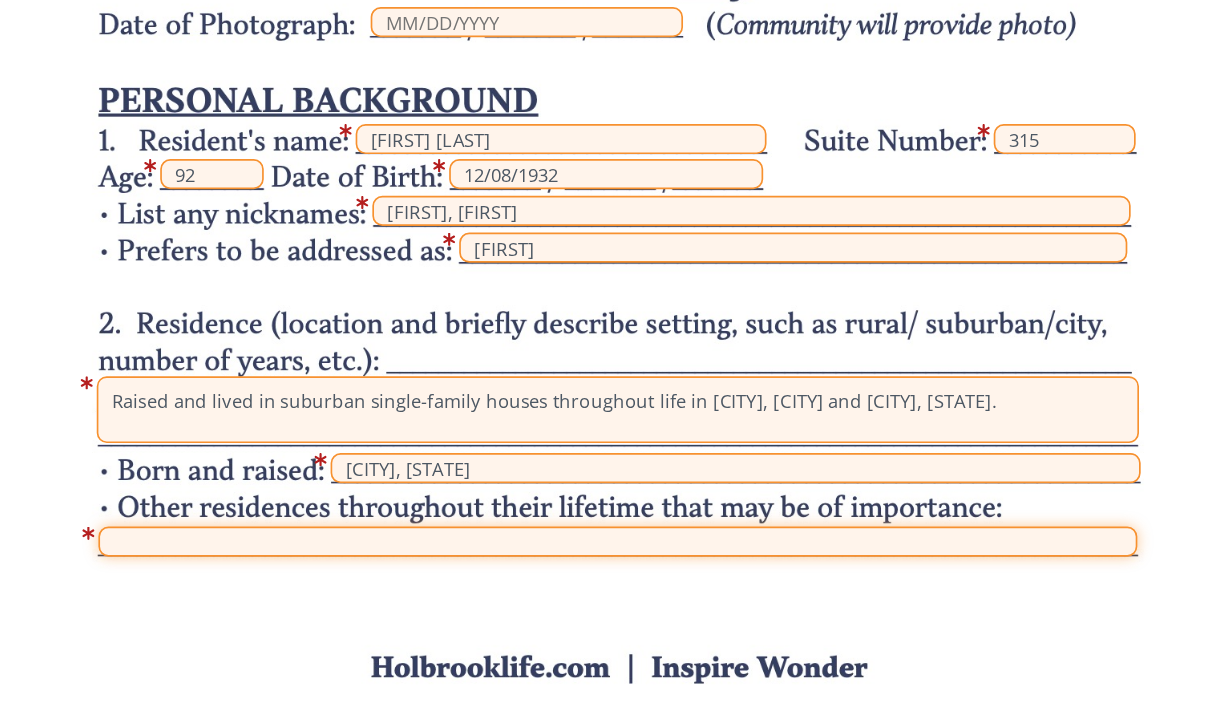 type 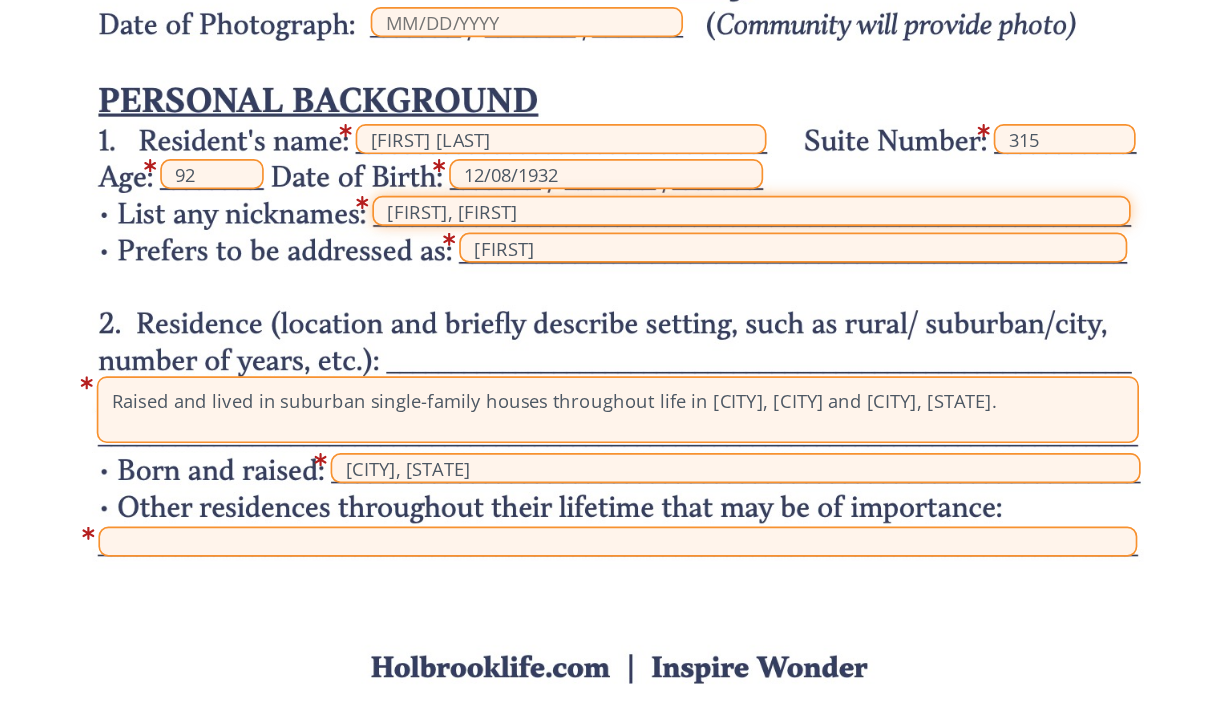 click on "[FIRST], [FIRST]" at bounding box center [684, 291] 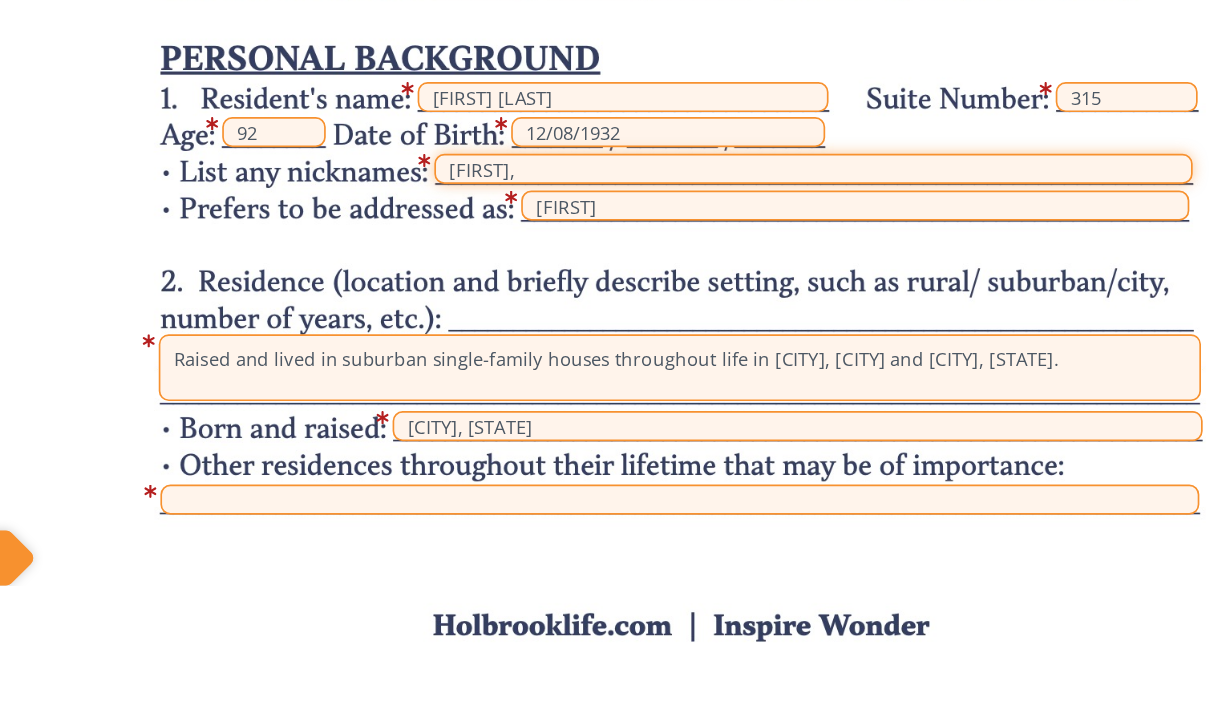 type on "[FIRST]," 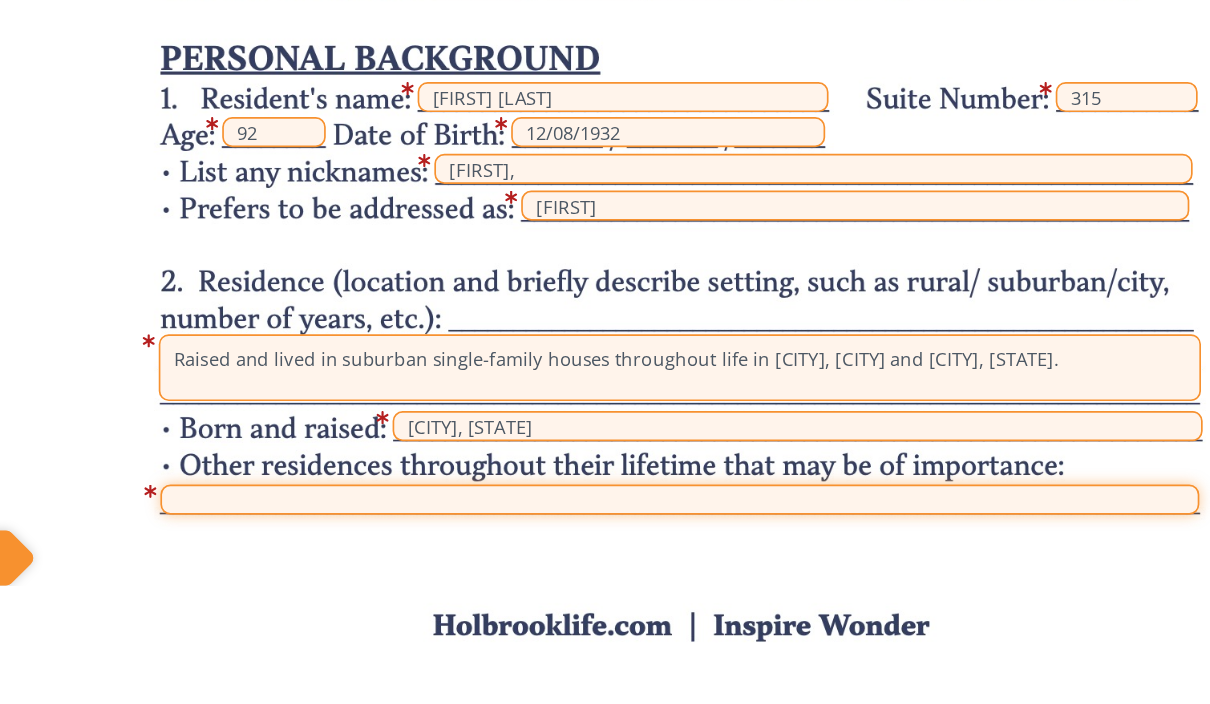 click at bounding box center [604, 489] 